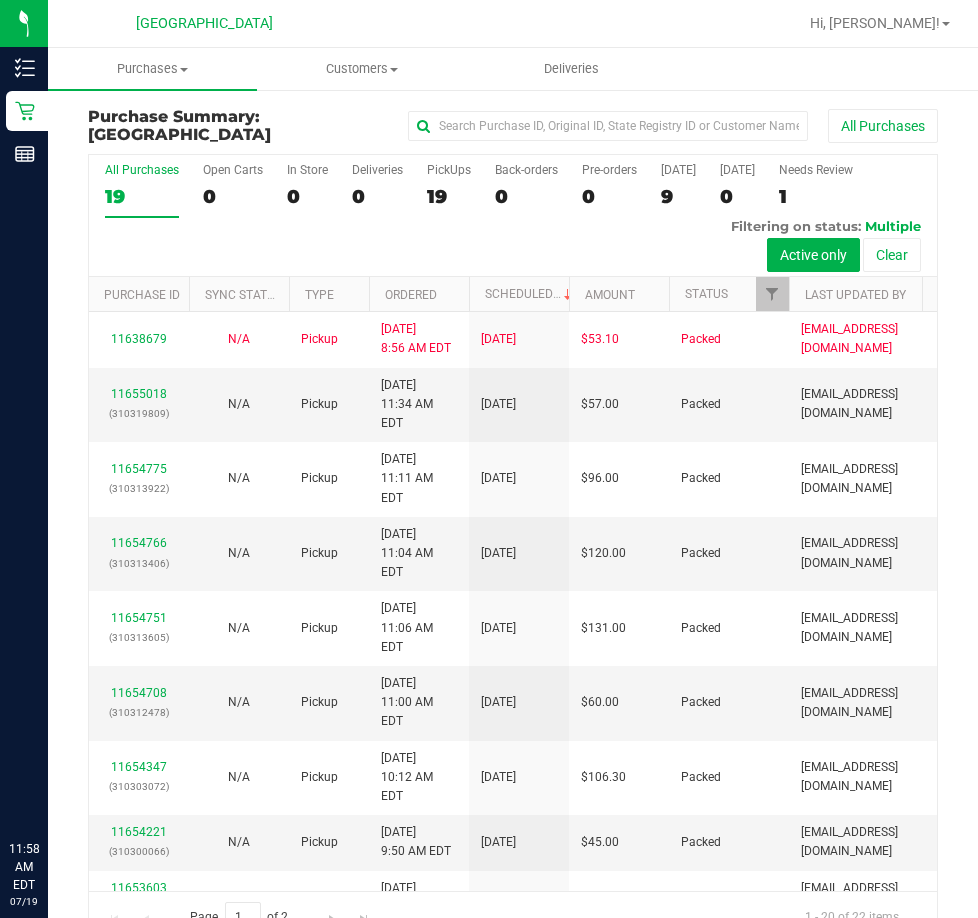 scroll, scrollTop: 0, scrollLeft: 0, axis: both 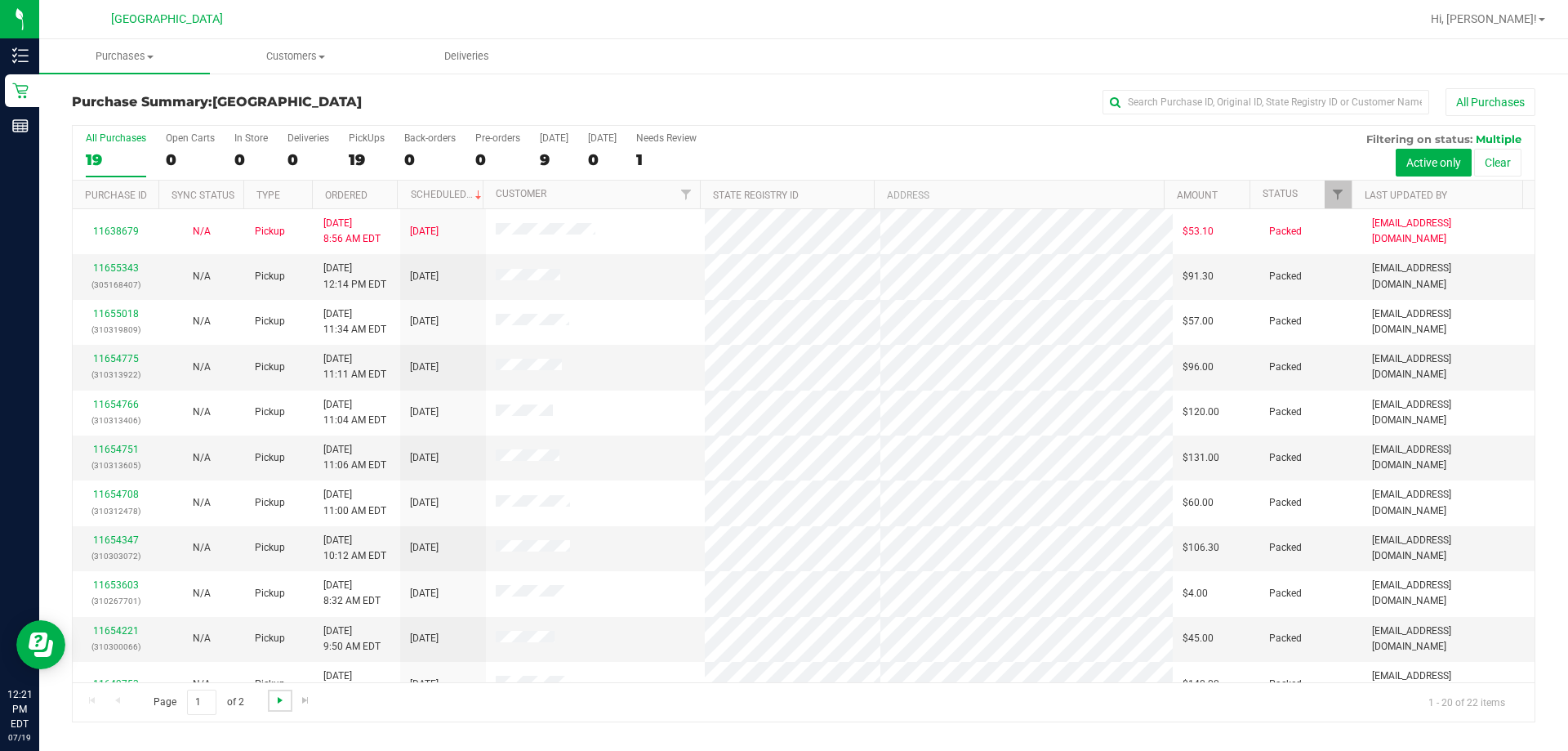 click at bounding box center [280, 700] 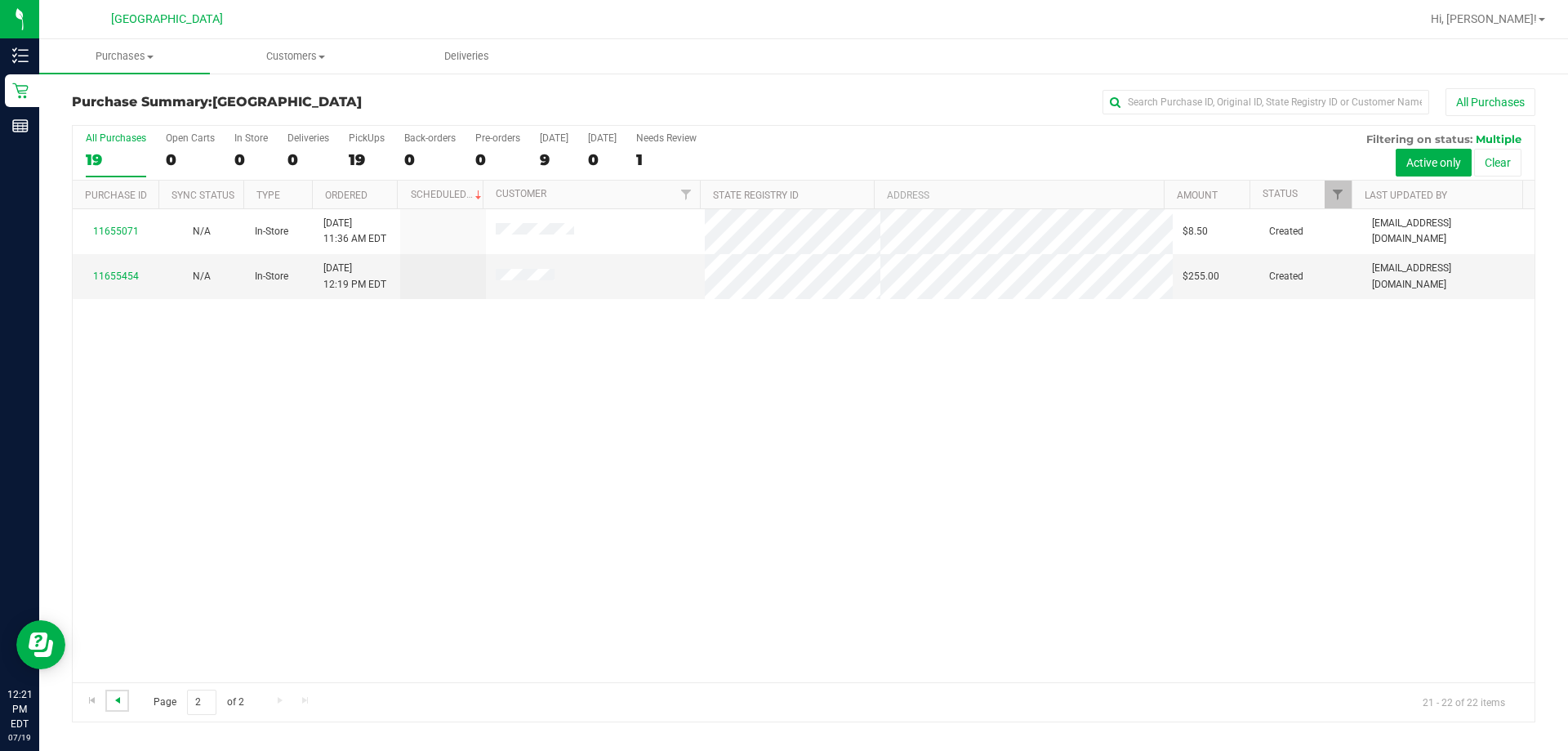 click at bounding box center [118, 700] 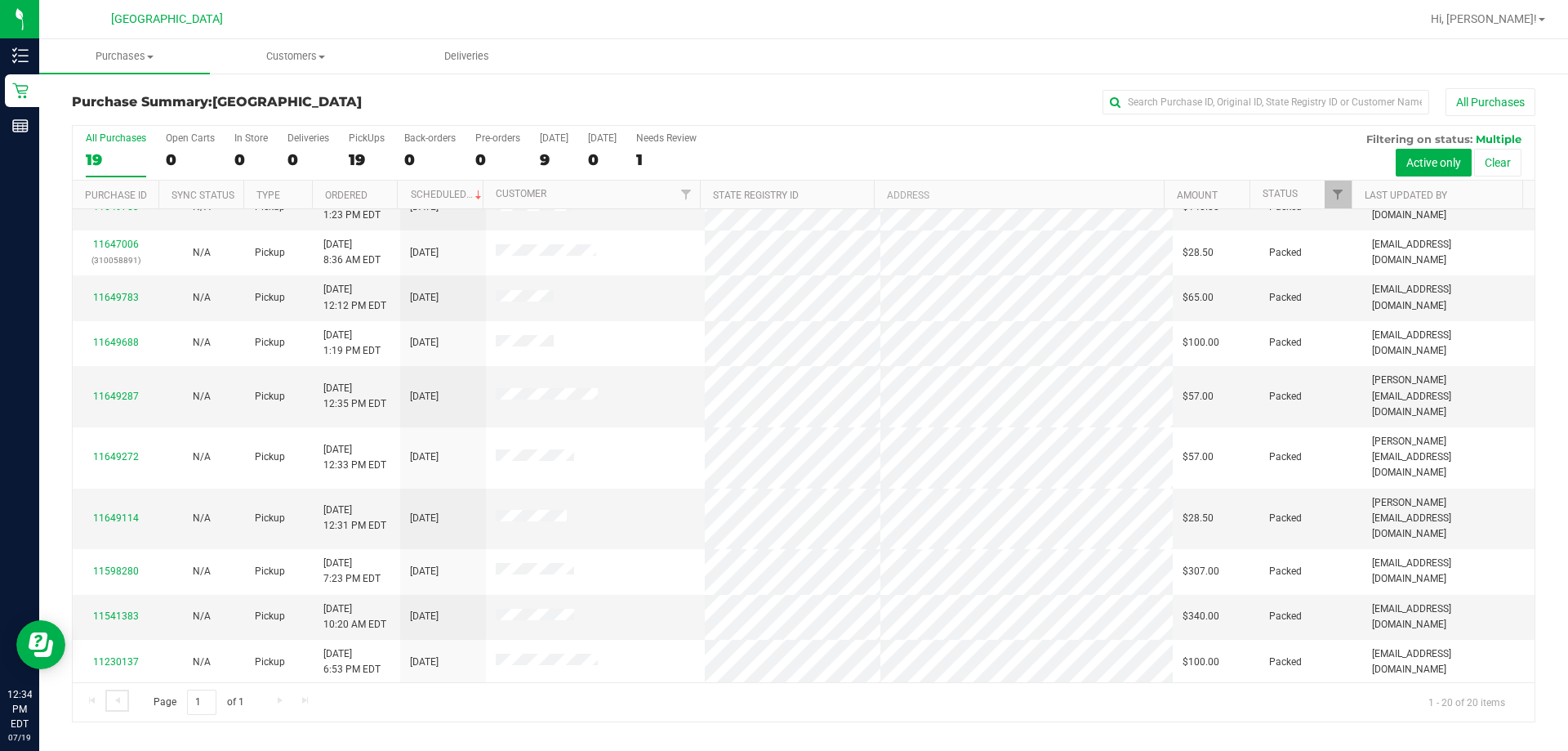scroll, scrollTop: 0, scrollLeft: 0, axis: both 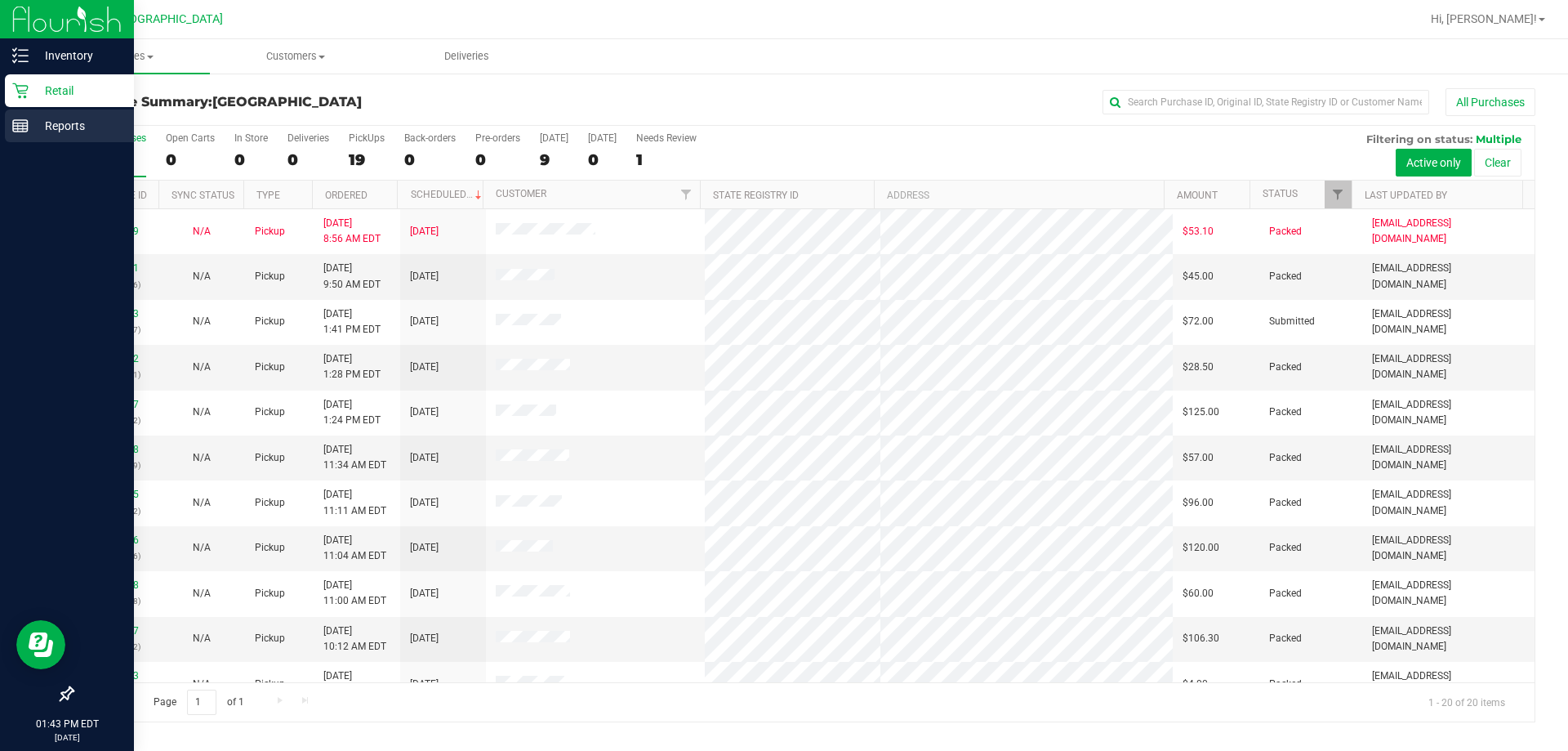 click 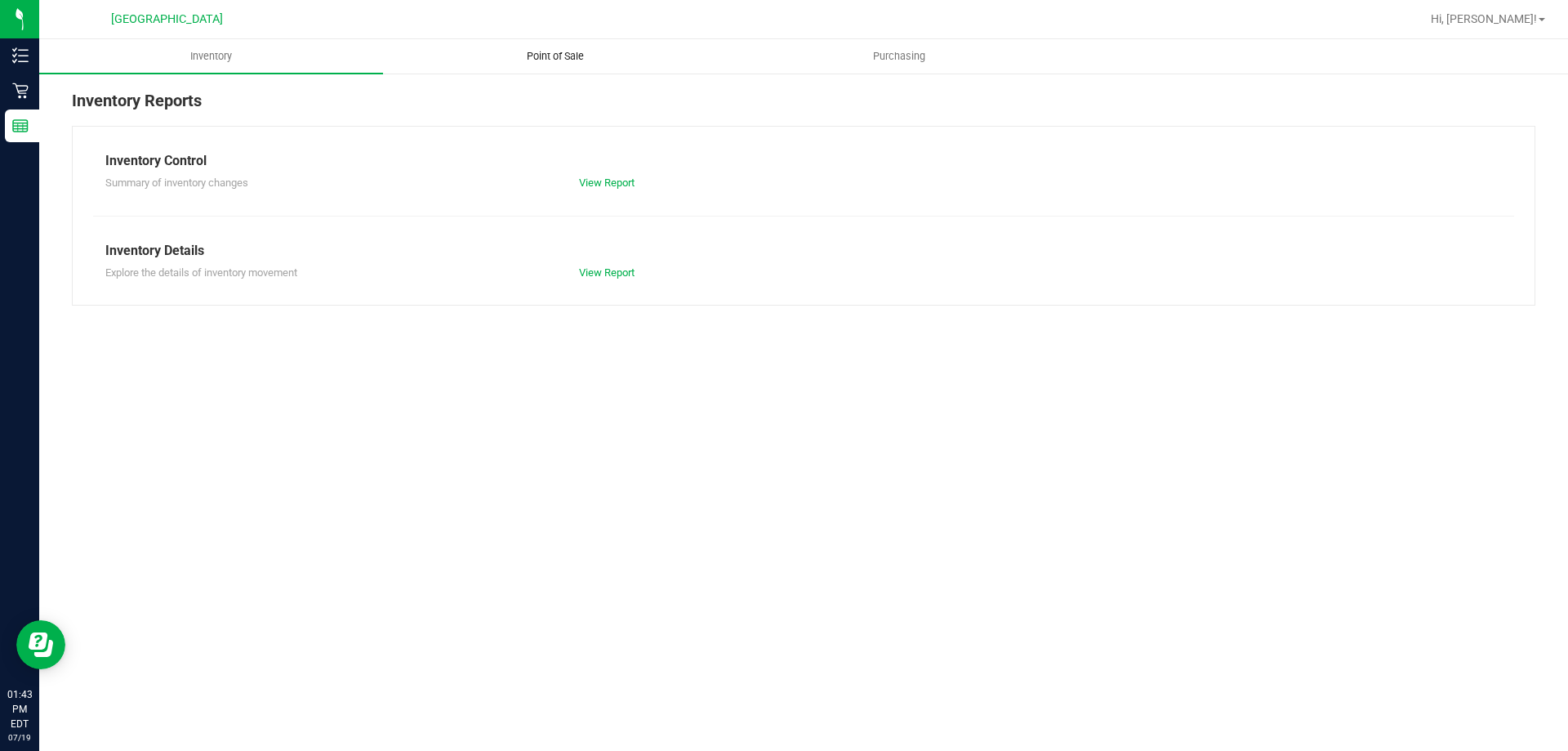 click on "Point of Sale" at bounding box center [555, 56] 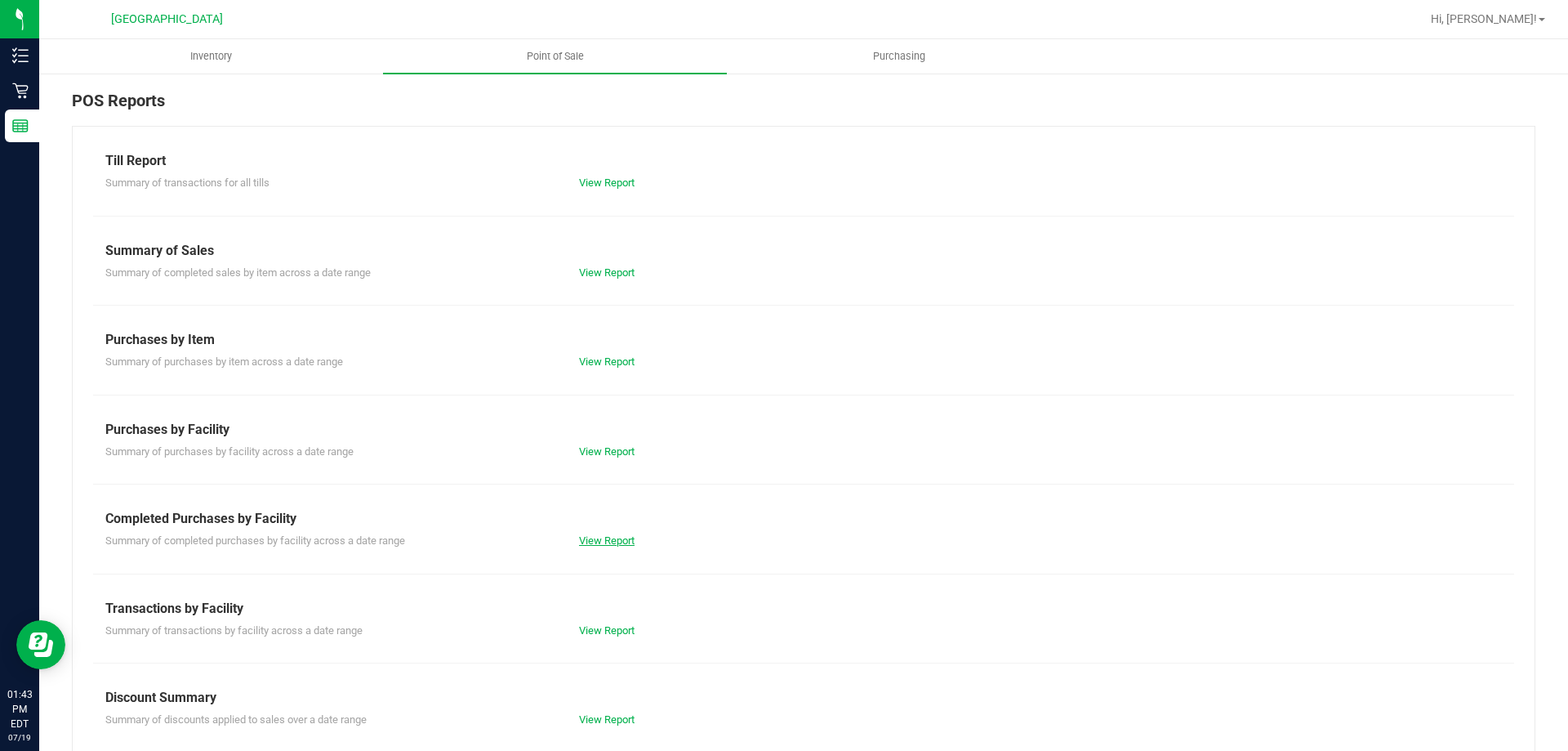 click on "View Report" at bounding box center [607, 540] 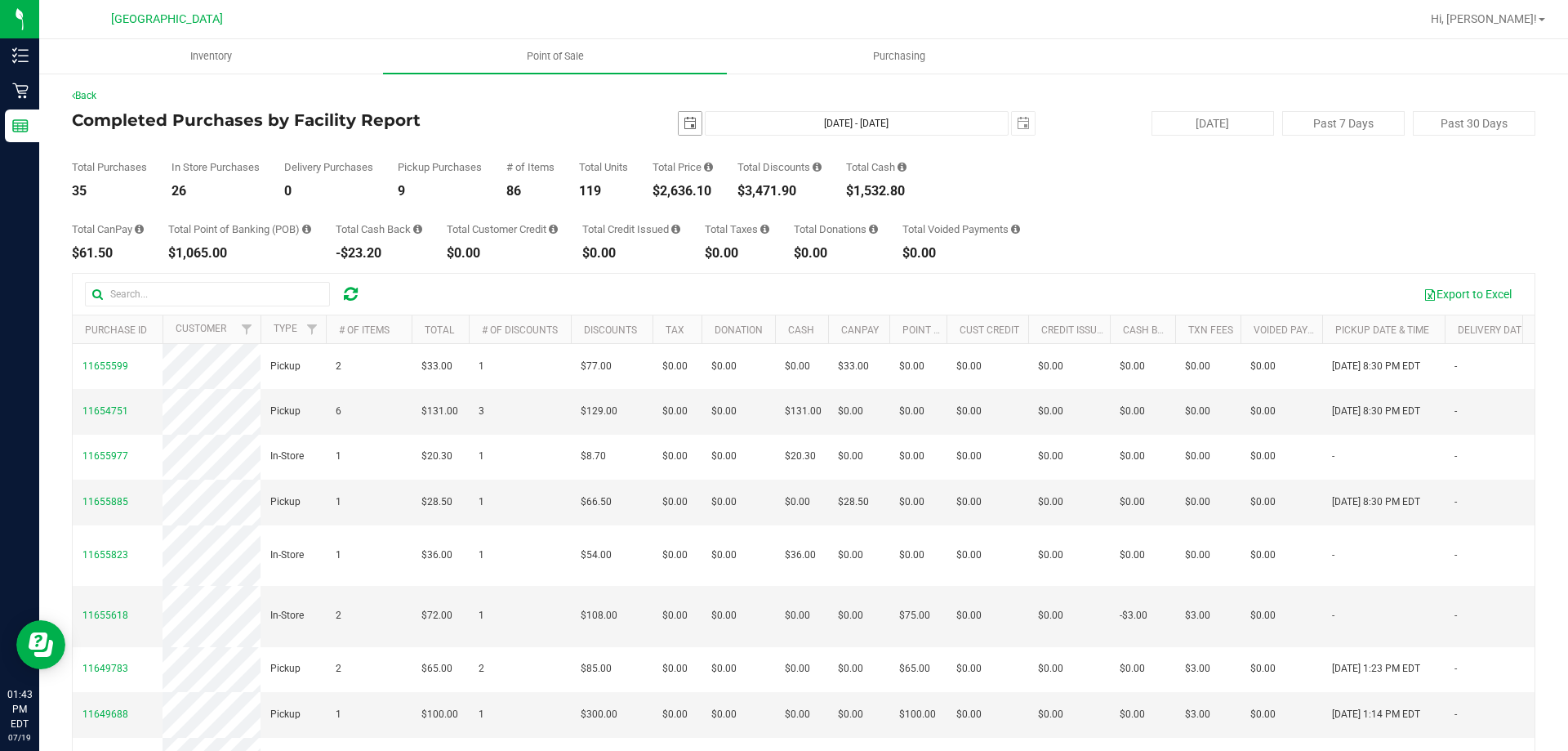 click at bounding box center (690, 123) 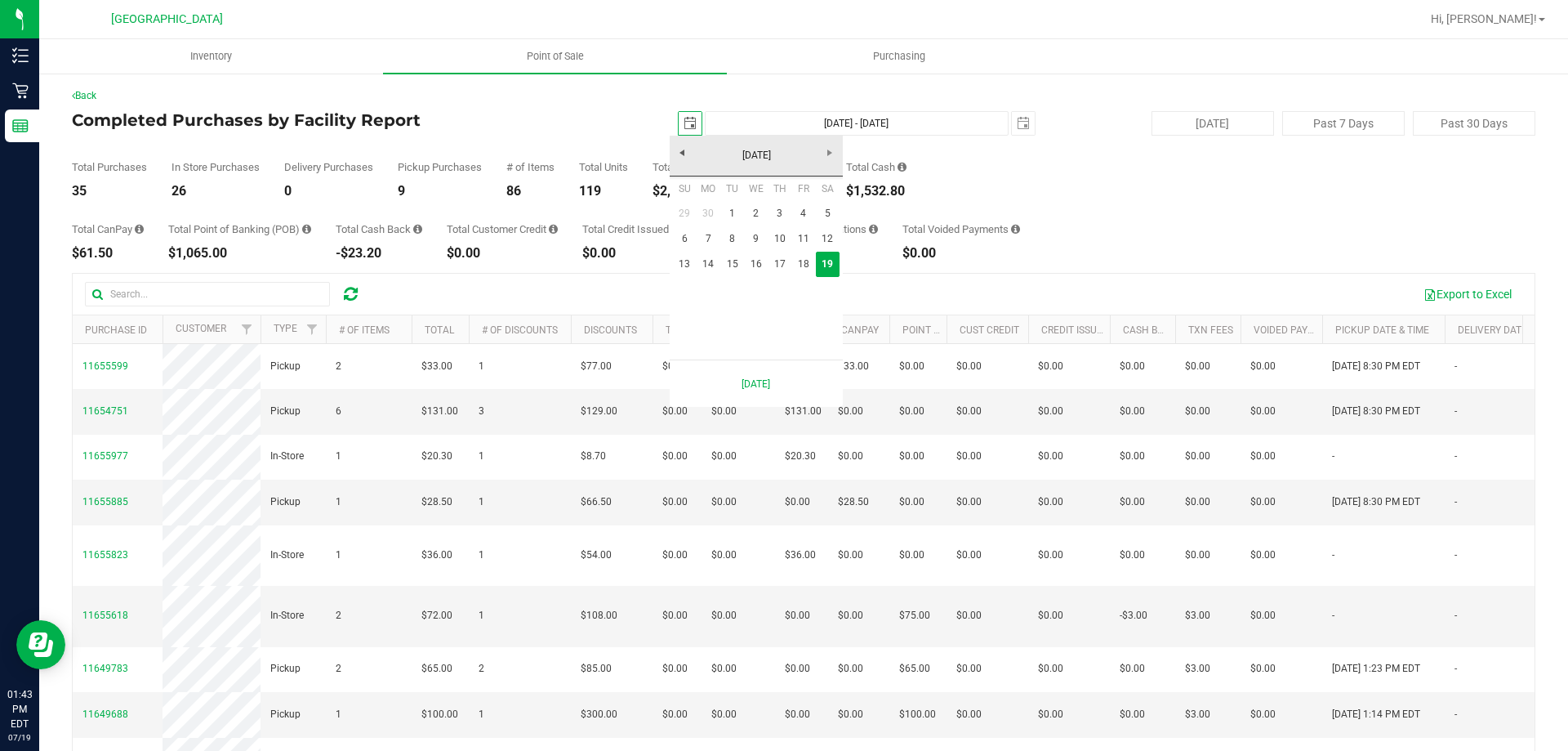 scroll, scrollTop: 0, scrollLeft: 41, axis: horizontal 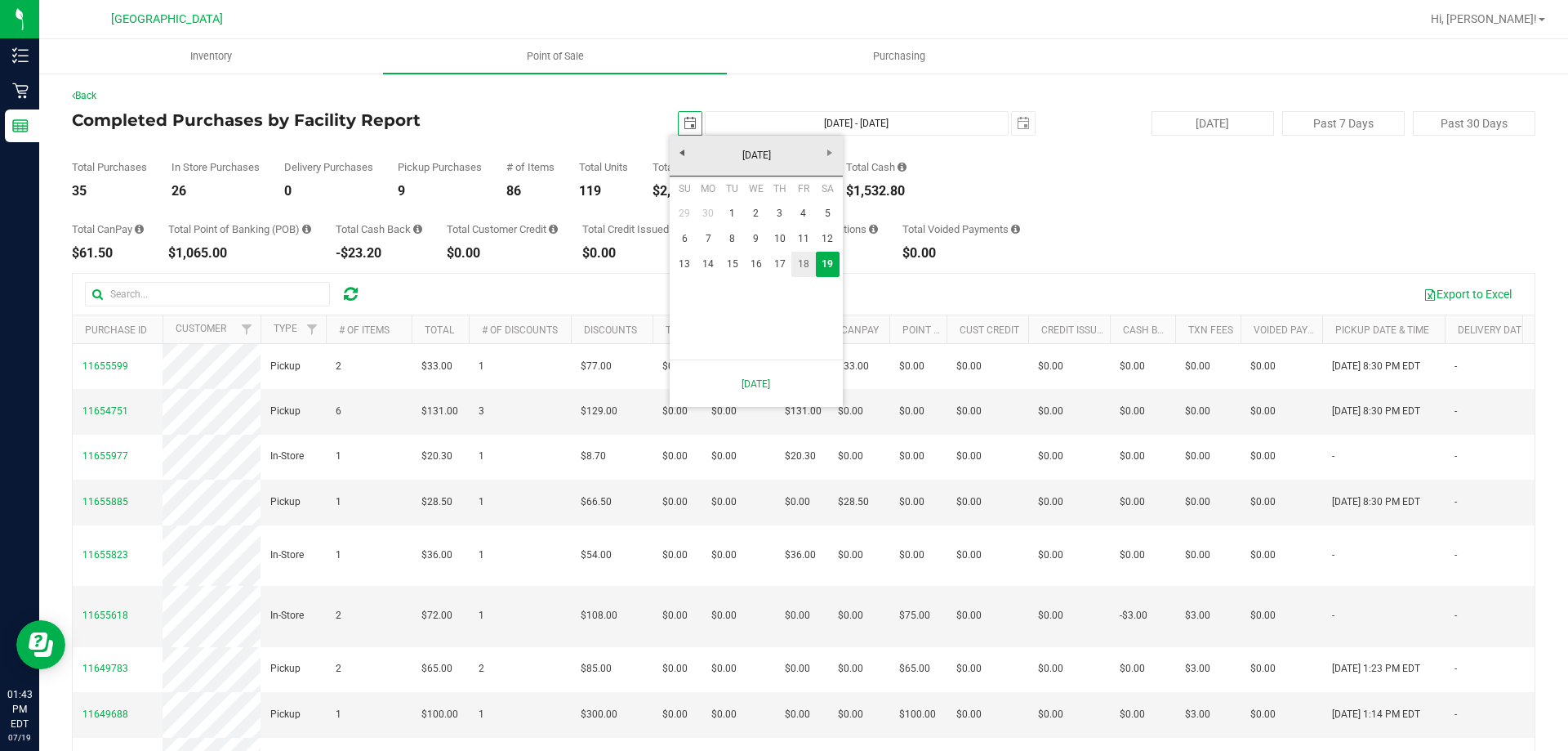 click on "18" at bounding box center [803, 264] 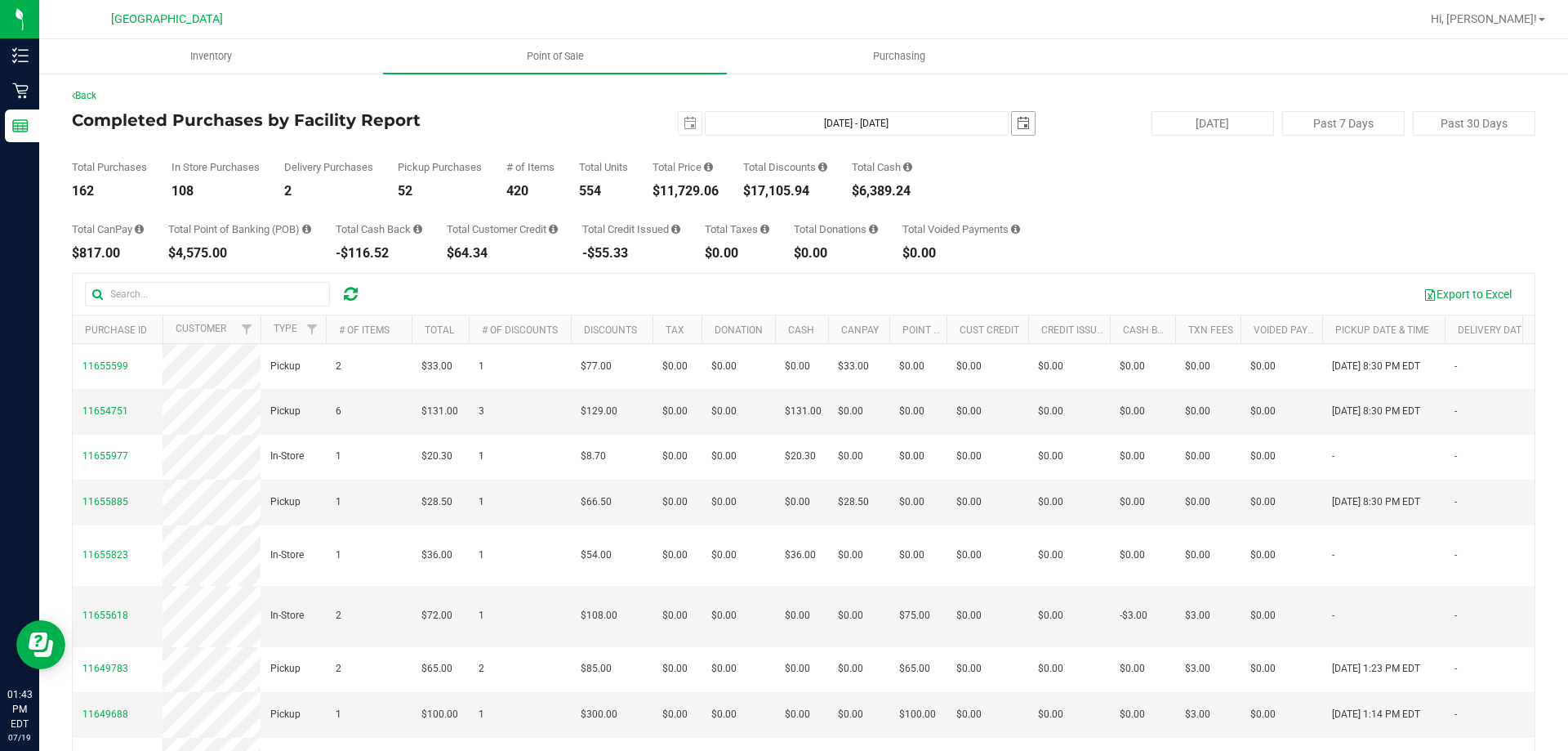 scroll, scrollTop: 0, scrollLeft: 0, axis: both 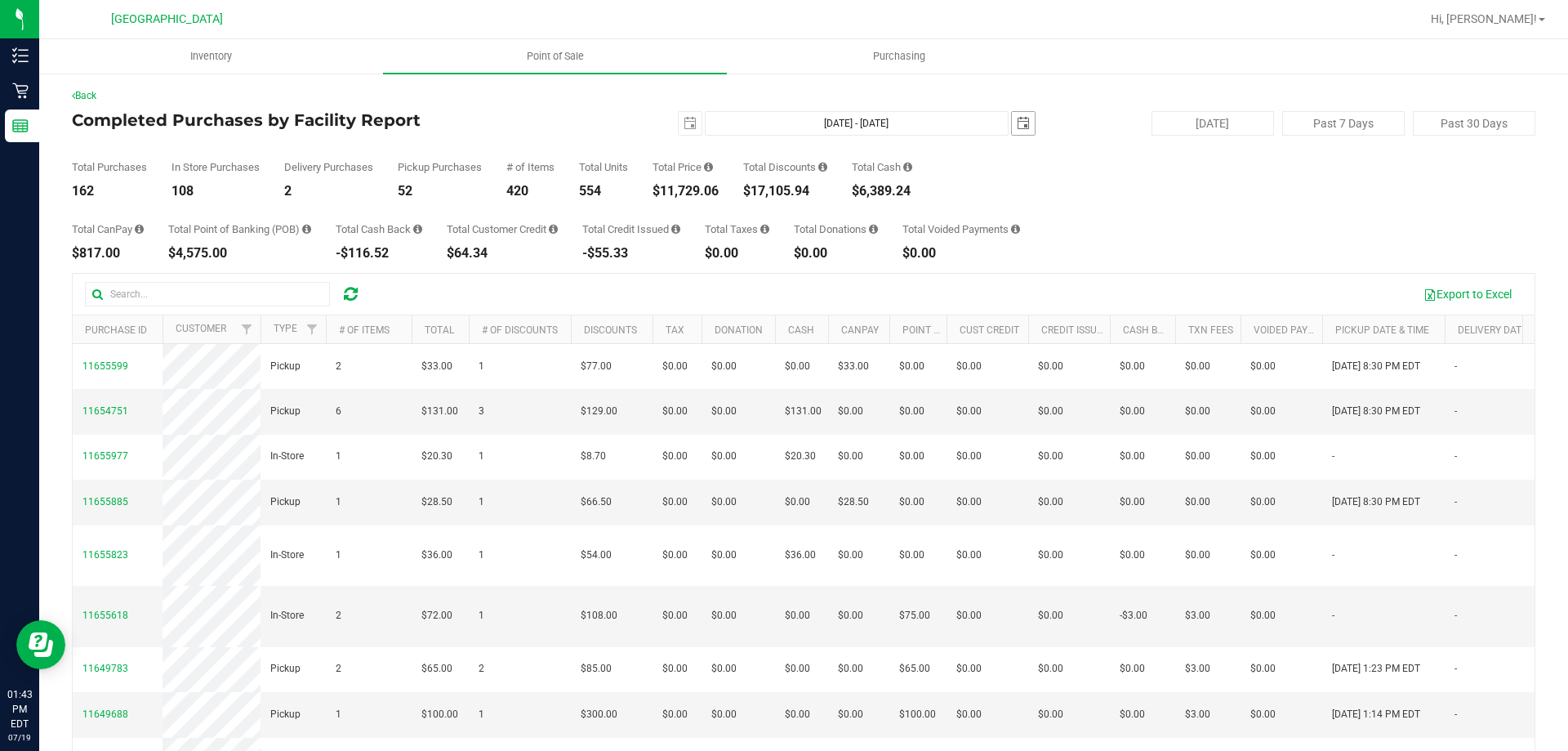 click at bounding box center (1023, 123) 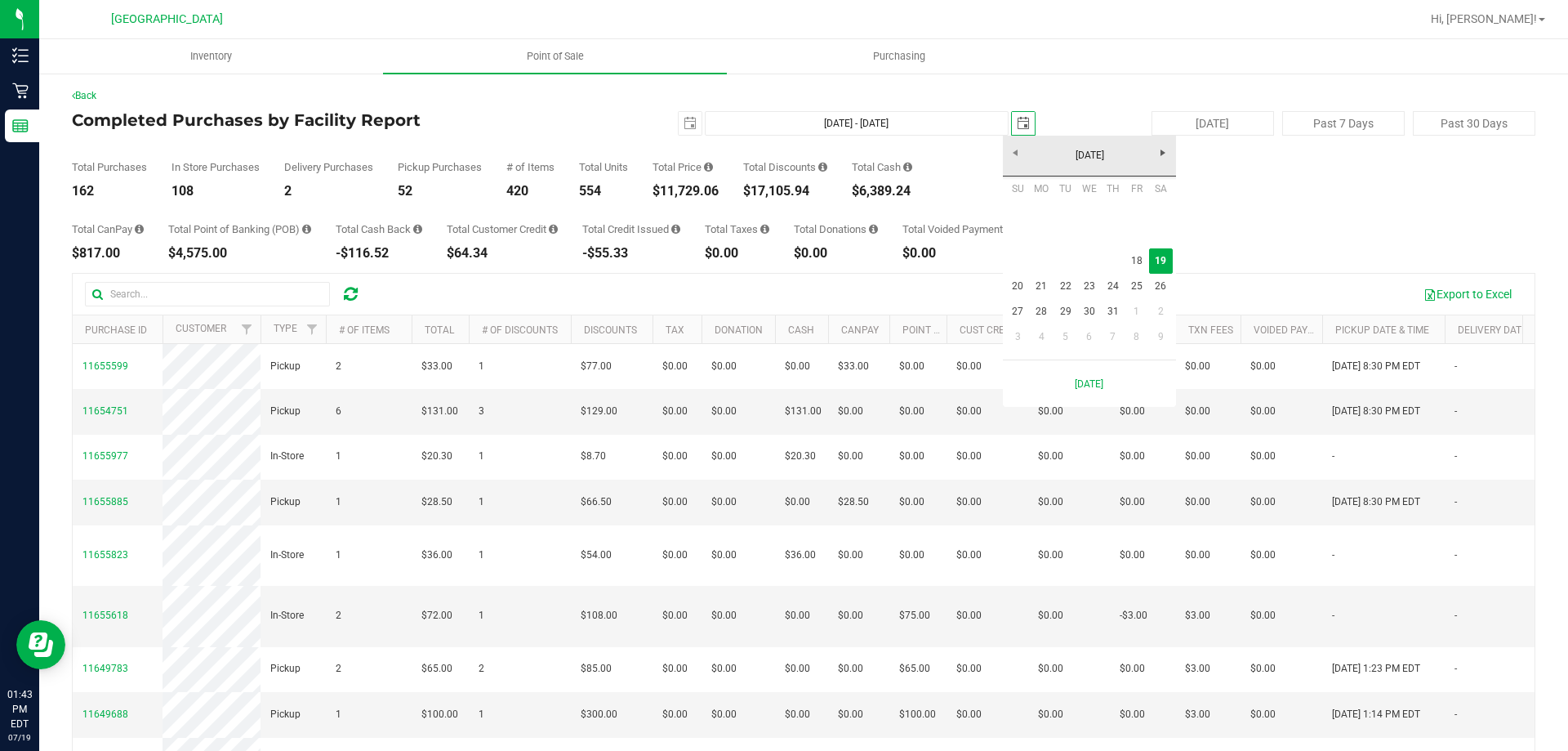 scroll, scrollTop: 0, scrollLeft: 41, axis: horizontal 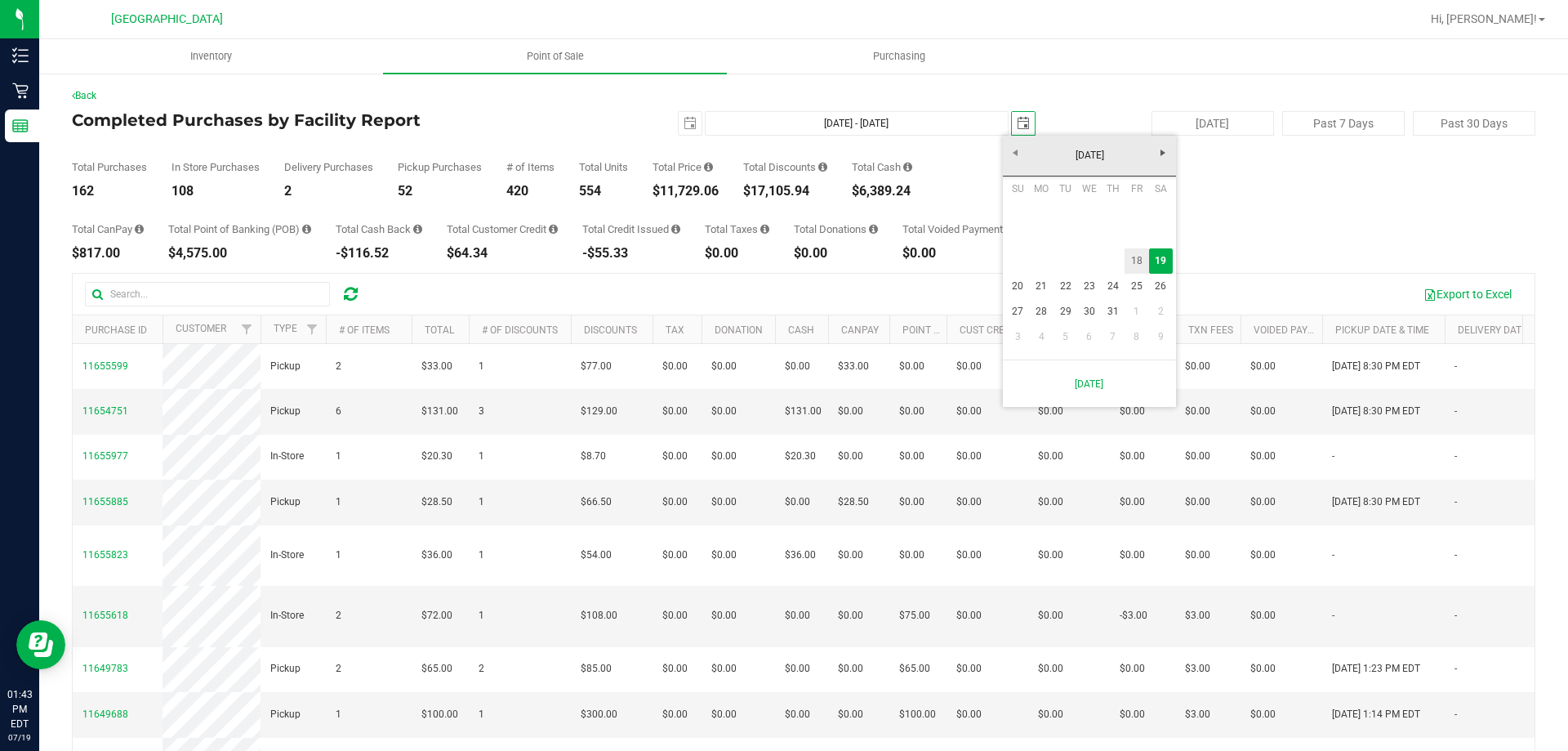 click on "18" at bounding box center [1136, 261] 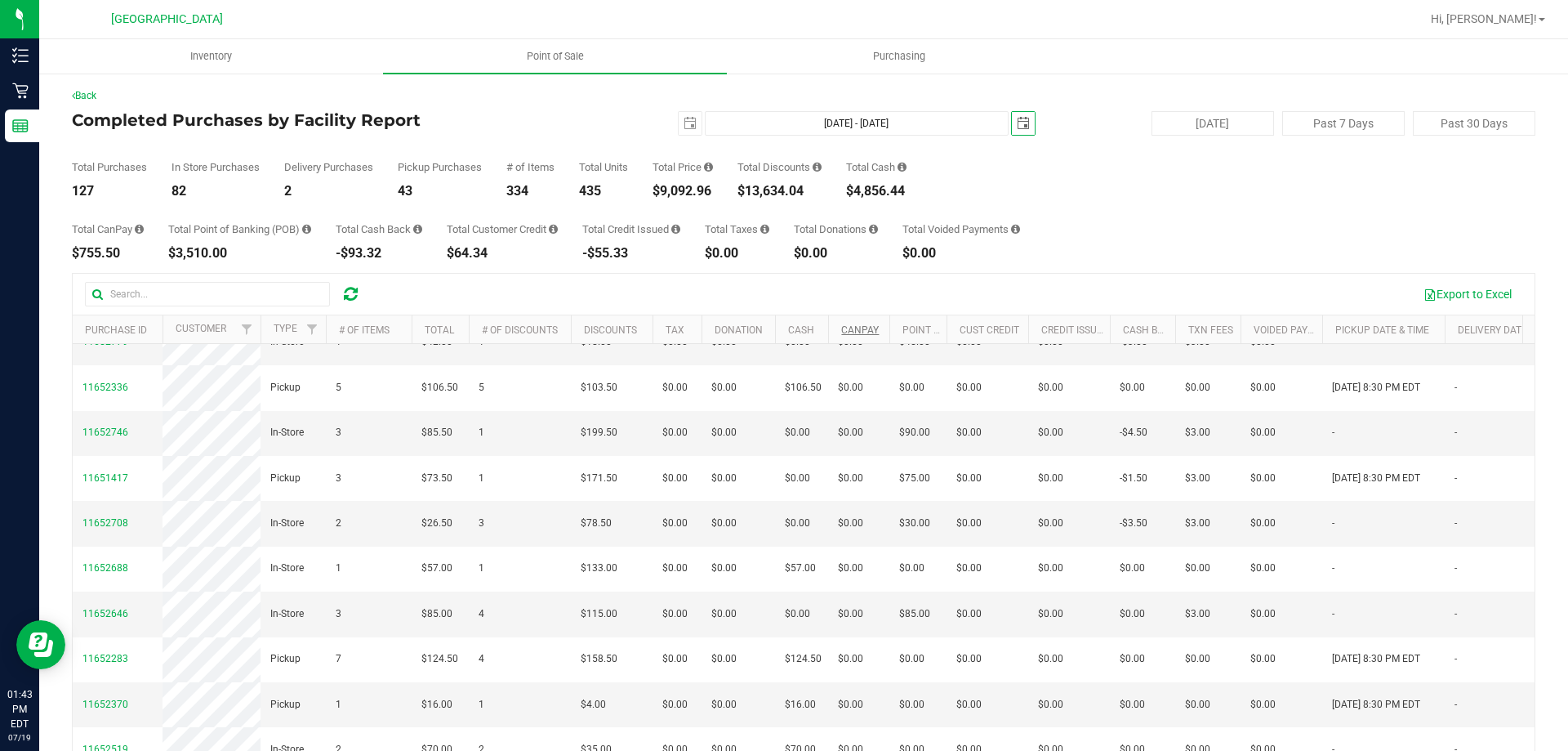scroll, scrollTop: 1226, scrollLeft: 0, axis: vertical 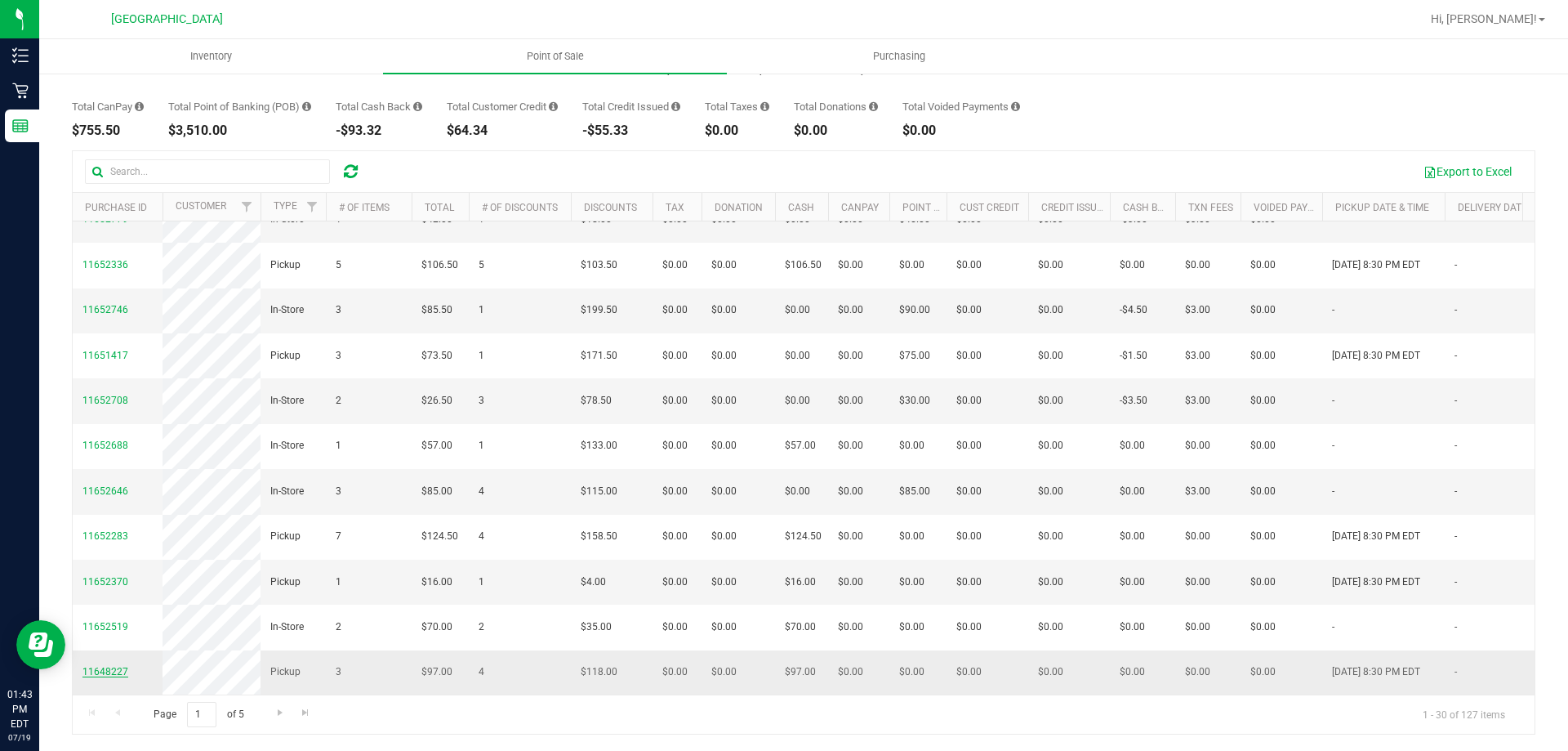 click on "11648227" at bounding box center (105, 672) 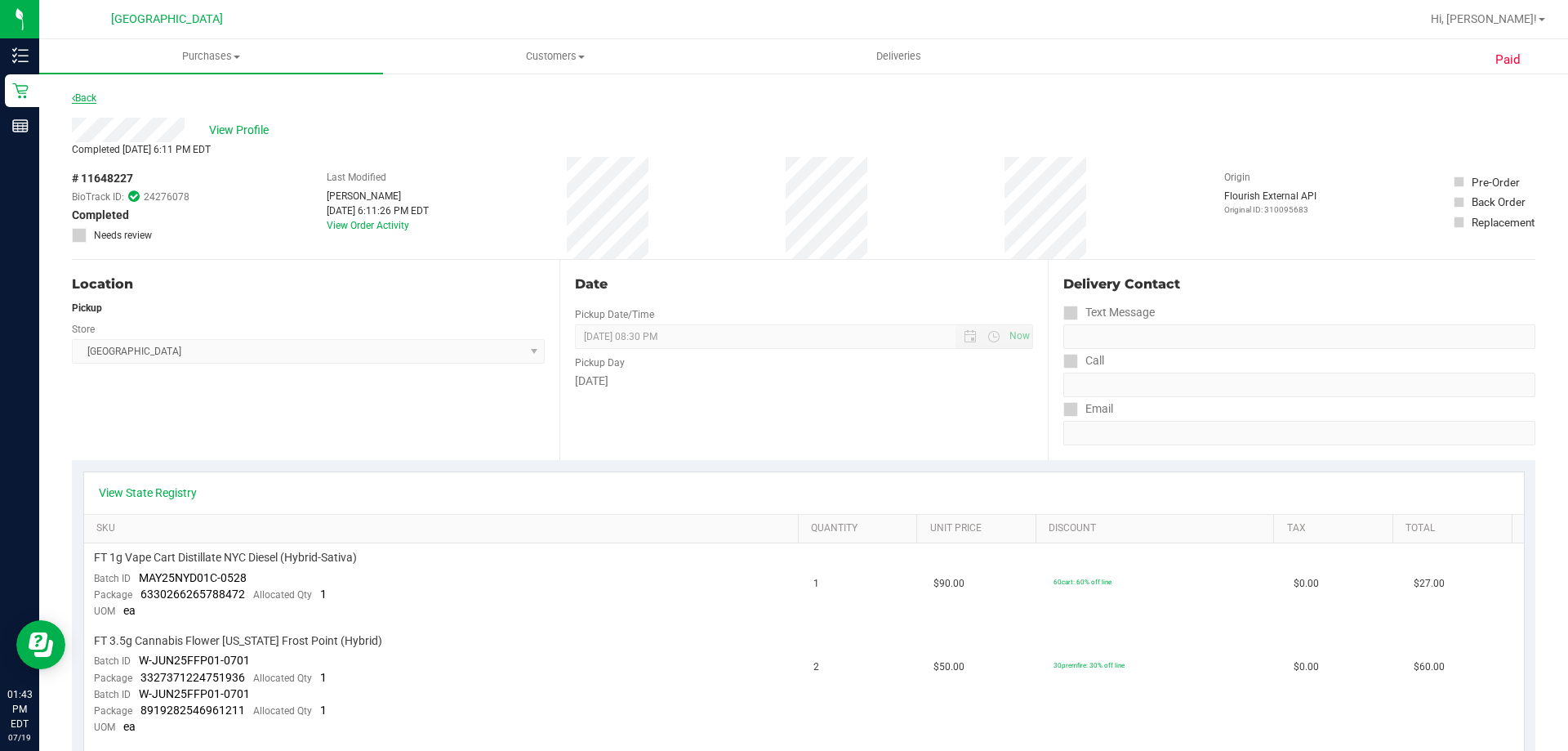 click on "Back" at bounding box center (84, 98) 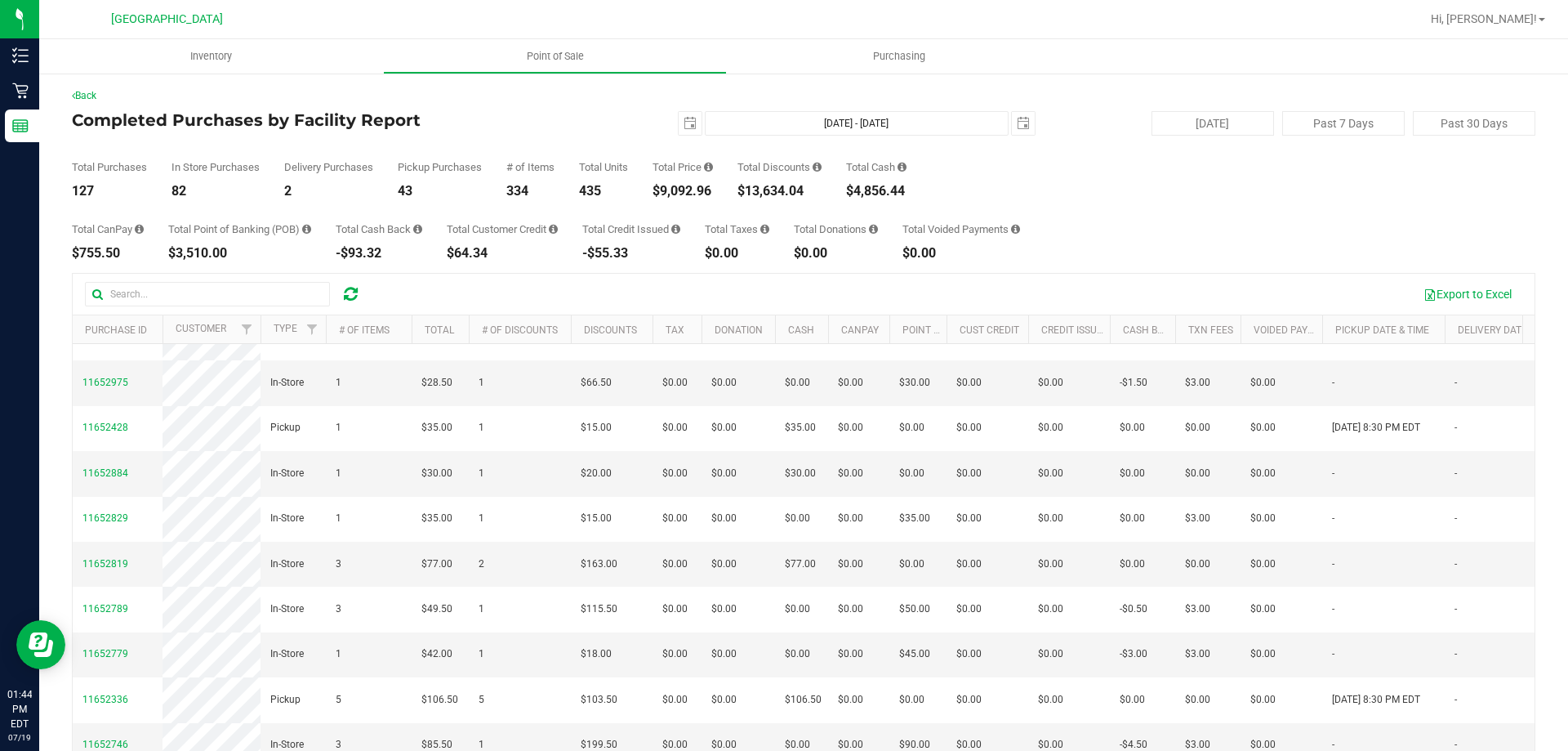 click on "11653072" at bounding box center [105, 247] 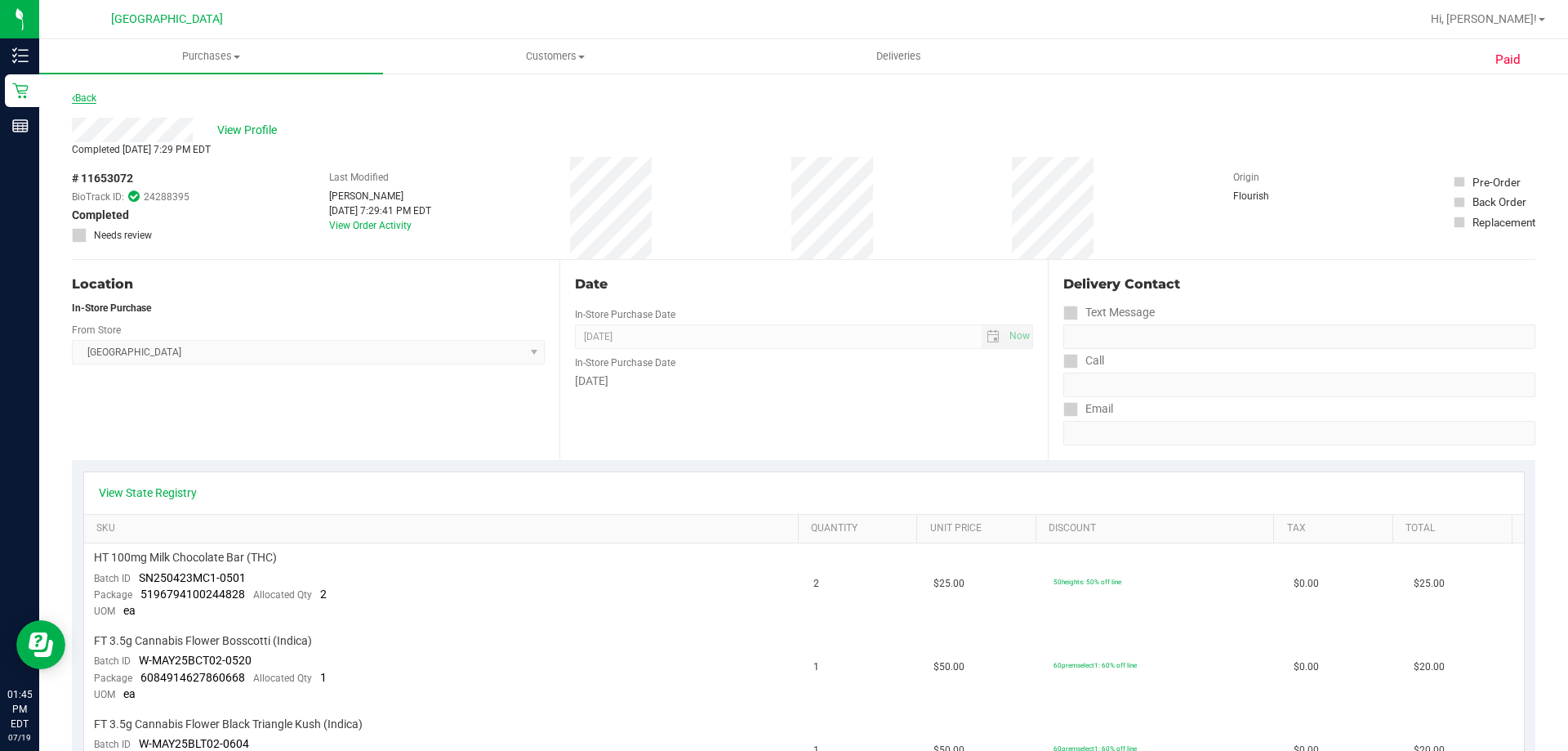 click on "Back" at bounding box center (84, 98) 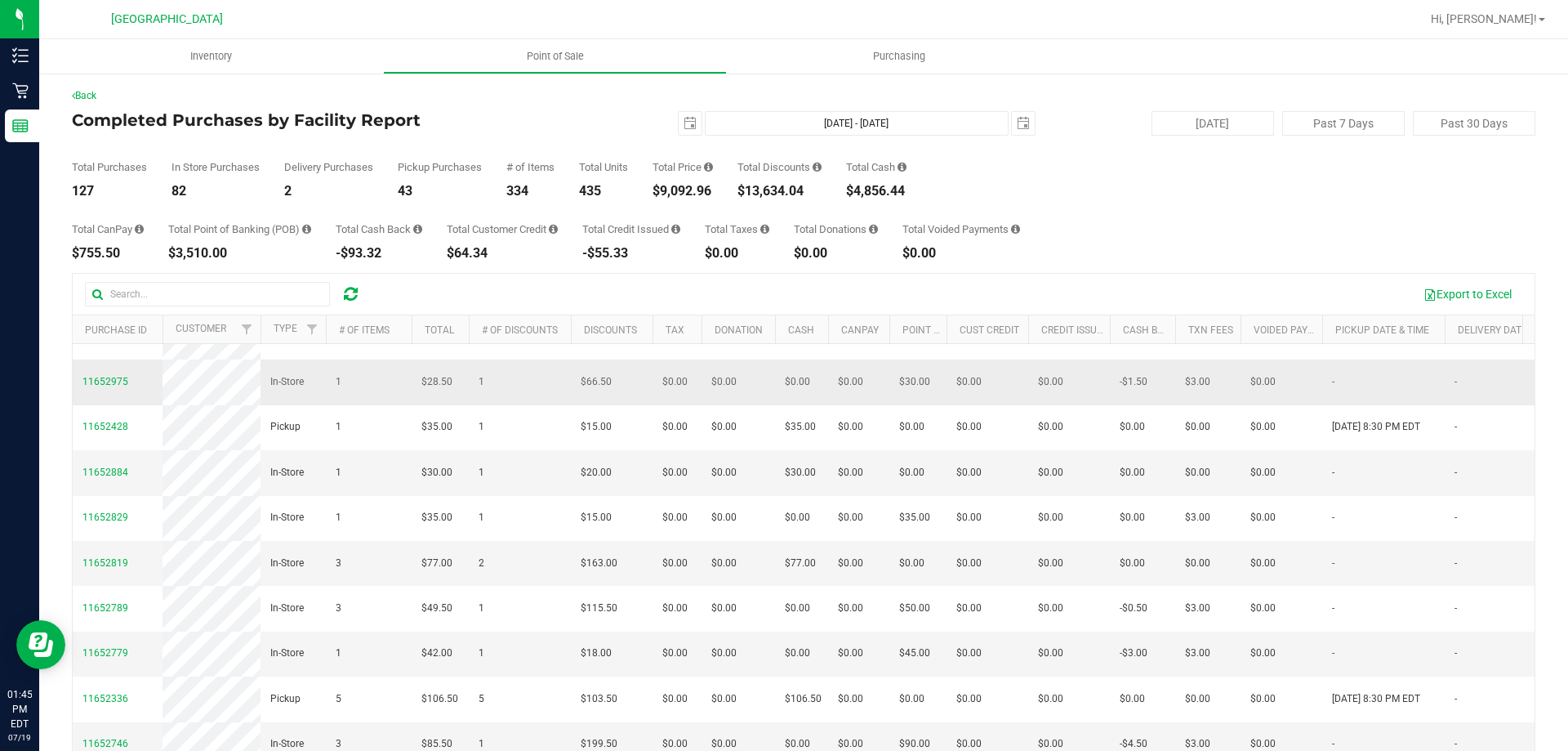 scroll, scrollTop: 572, scrollLeft: 0, axis: vertical 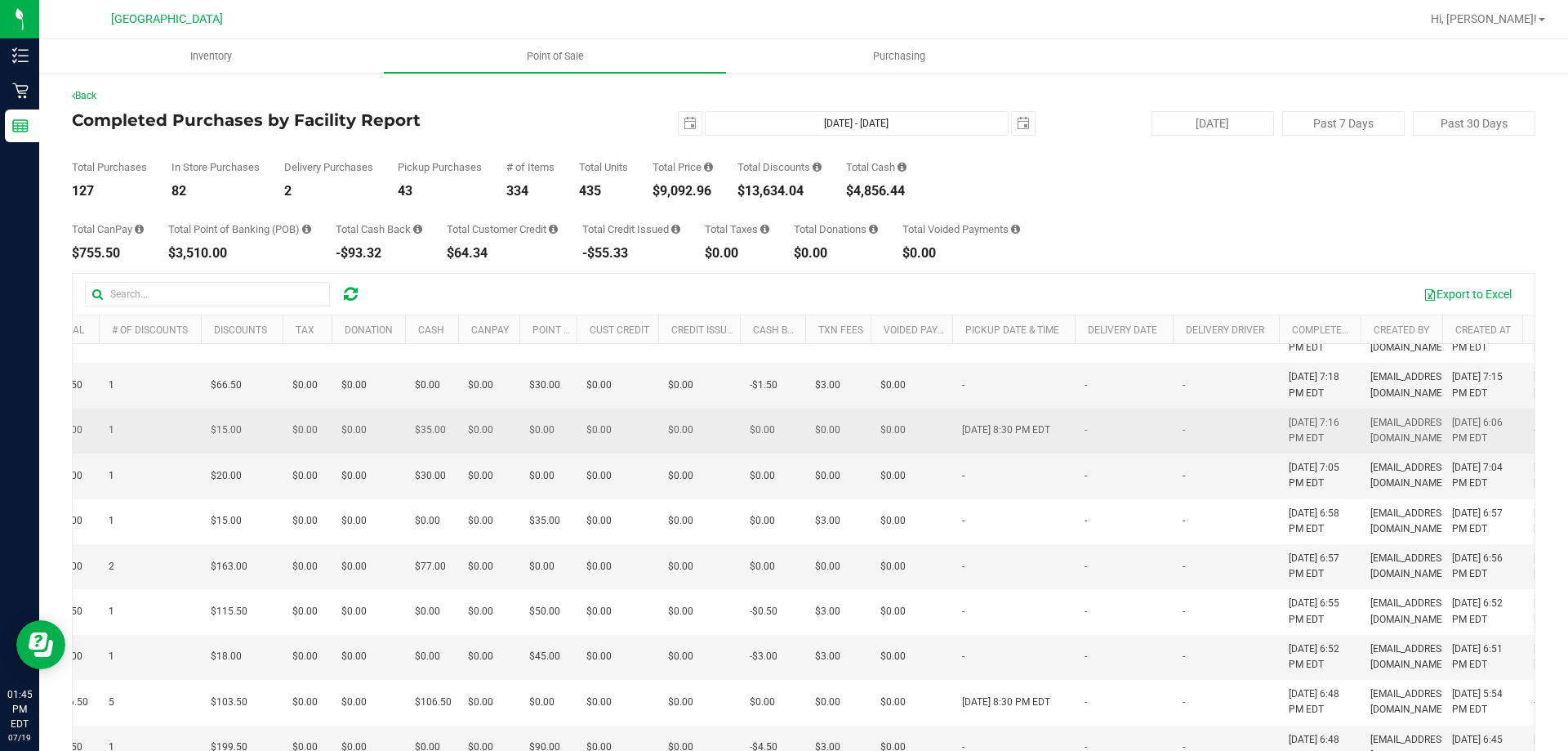 drag, startPoint x: 1156, startPoint y: 581, endPoint x: 978, endPoint y: 583, distance: 178.01124 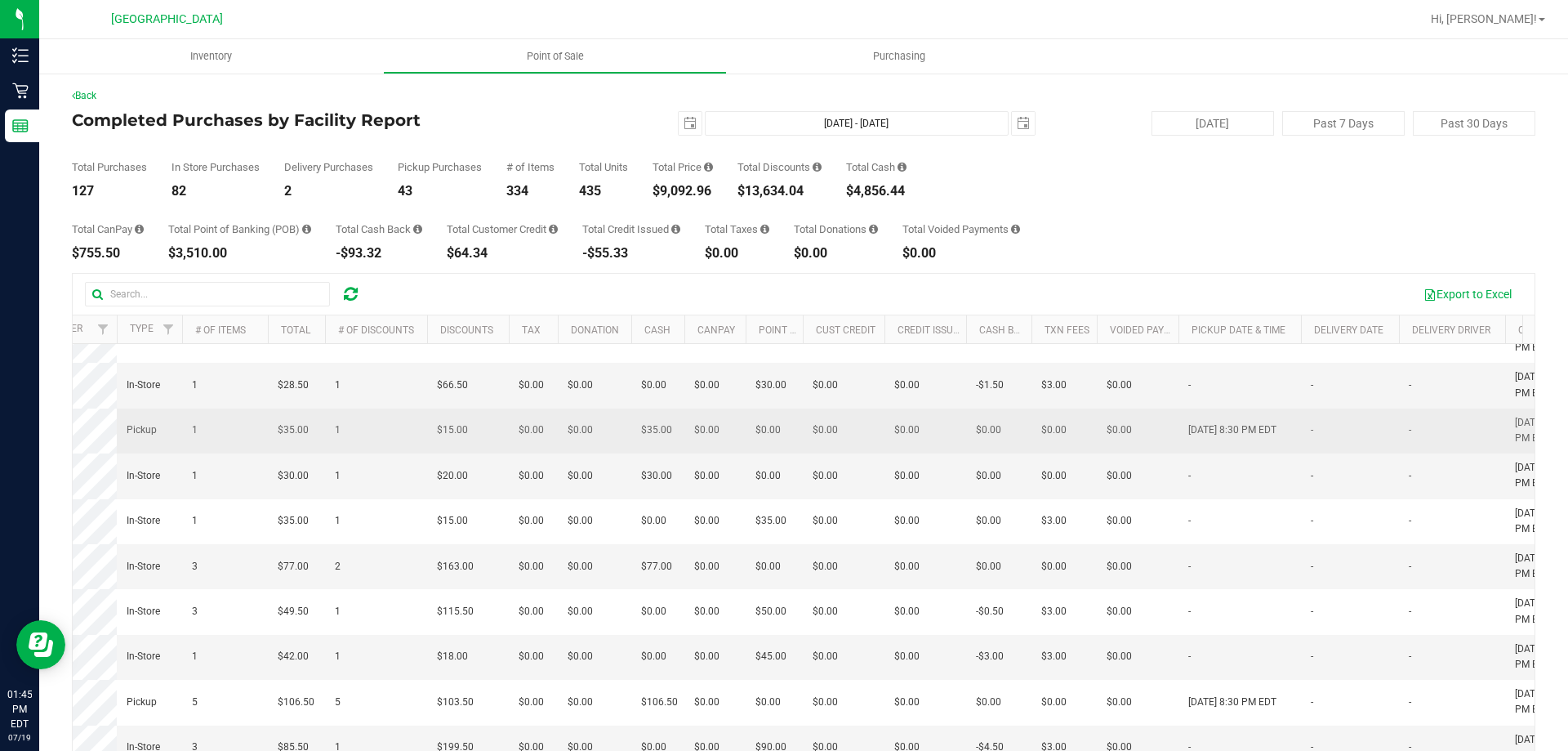 scroll, scrollTop: 570, scrollLeft: 0, axis: vertical 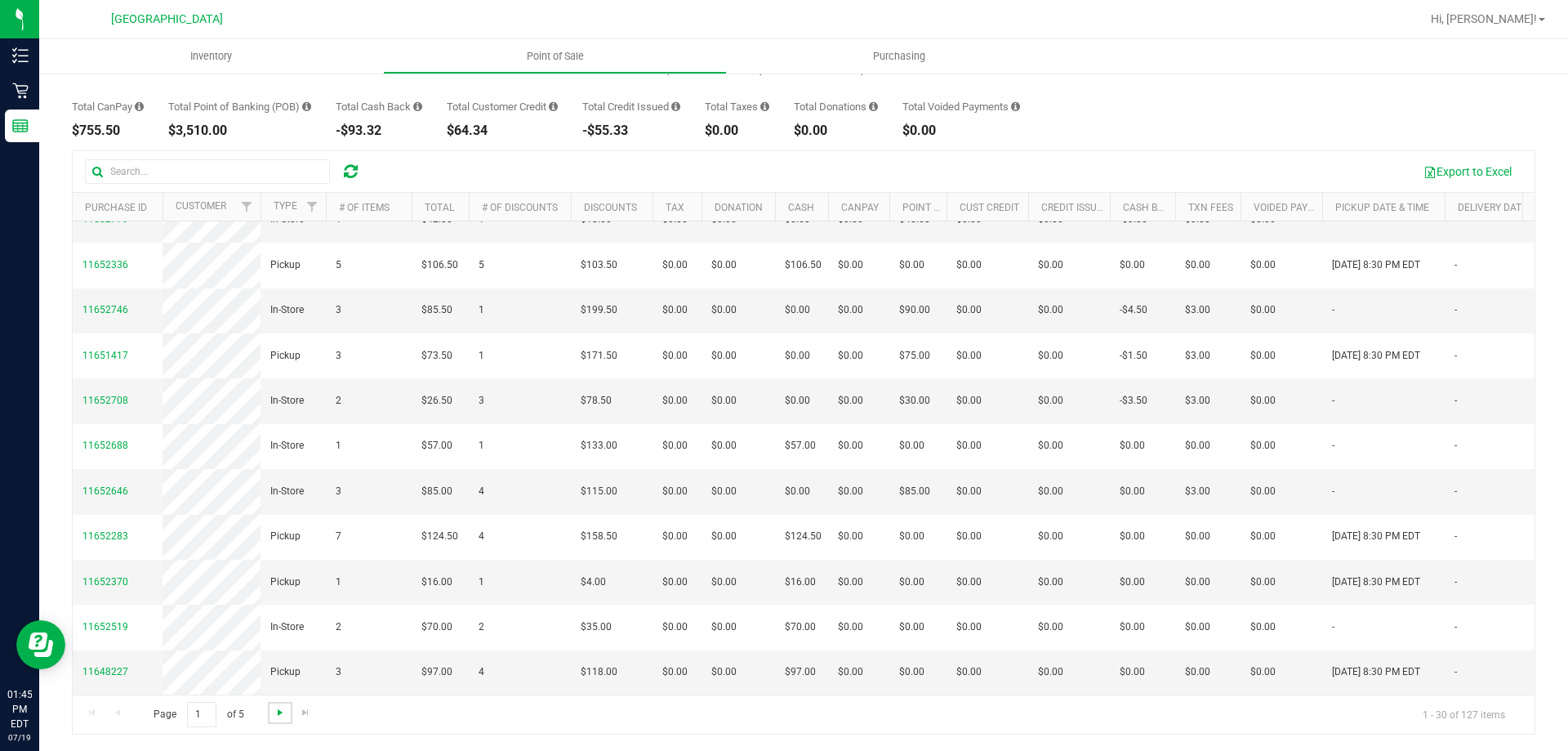 click at bounding box center [280, 713] 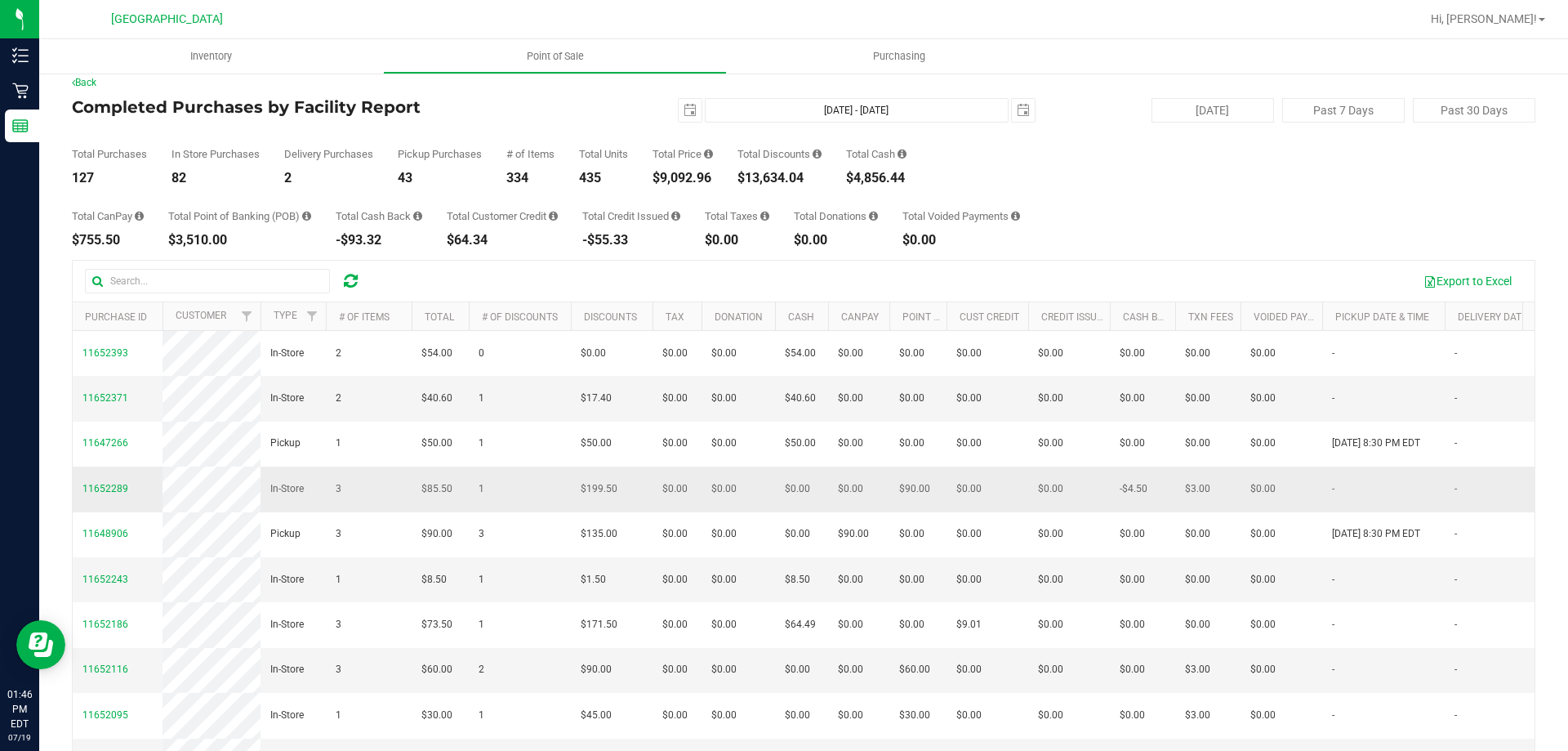 scroll, scrollTop: 0, scrollLeft: 0, axis: both 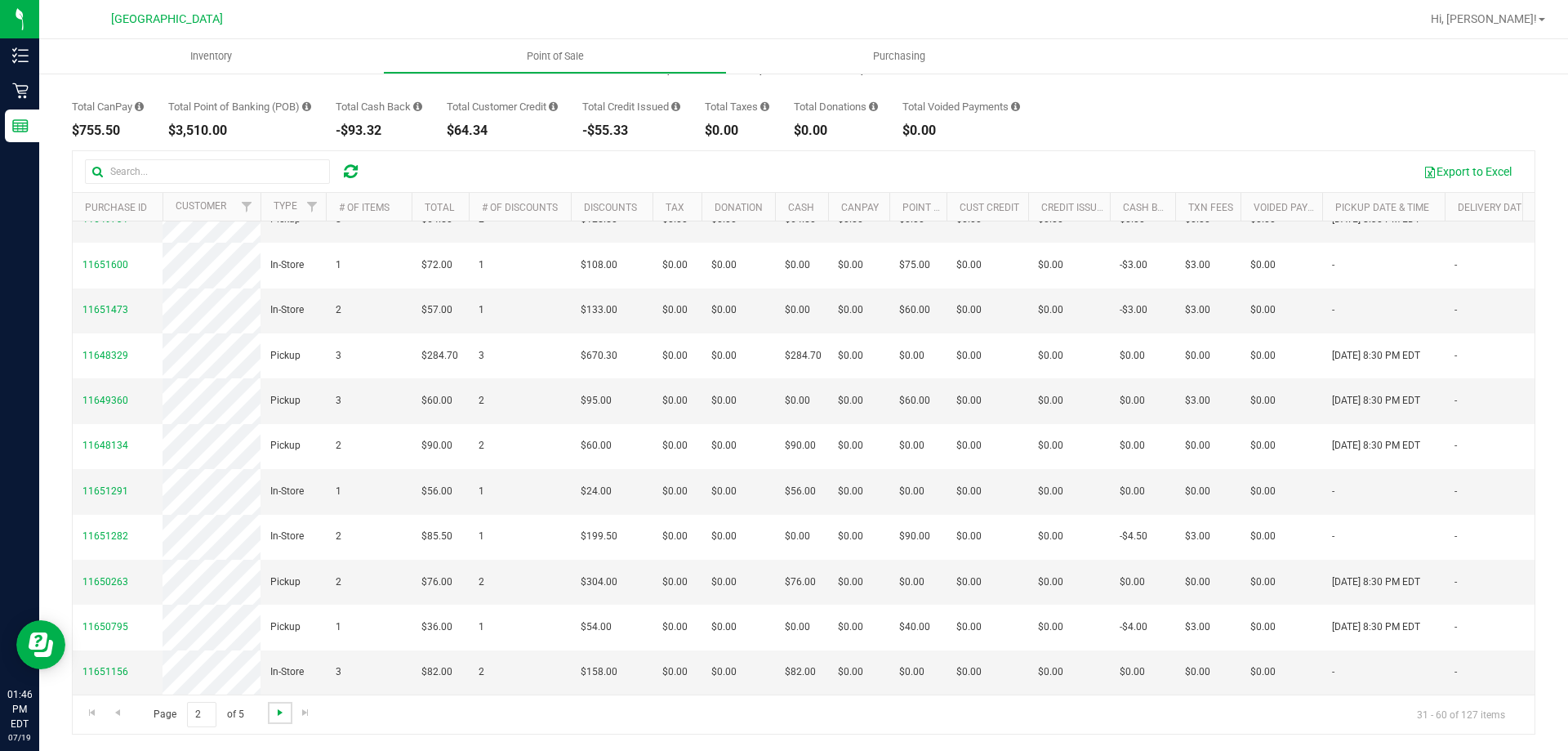 click at bounding box center (280, 713) 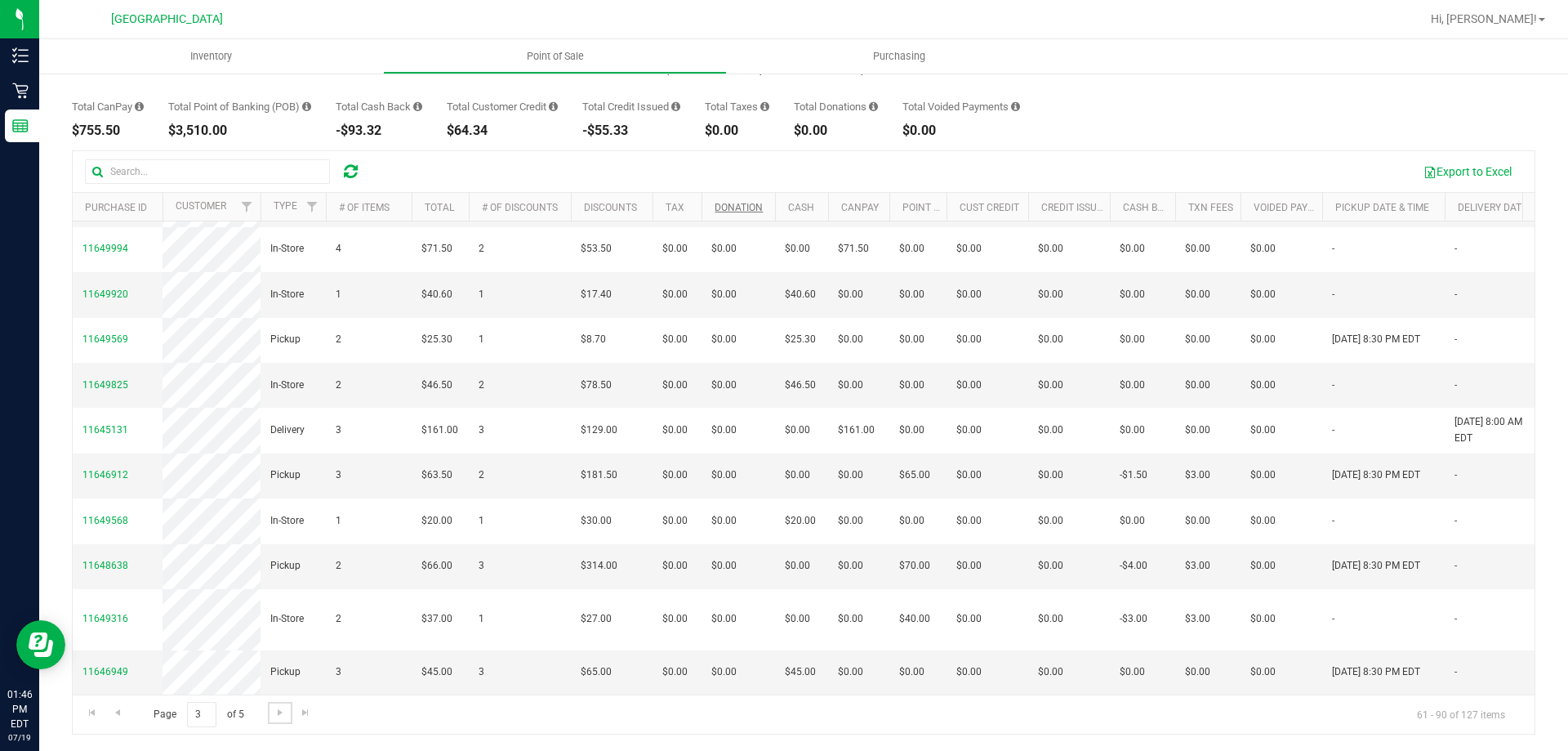 scroll, scrollTop: 0, scrollLeft: 0, axis: both 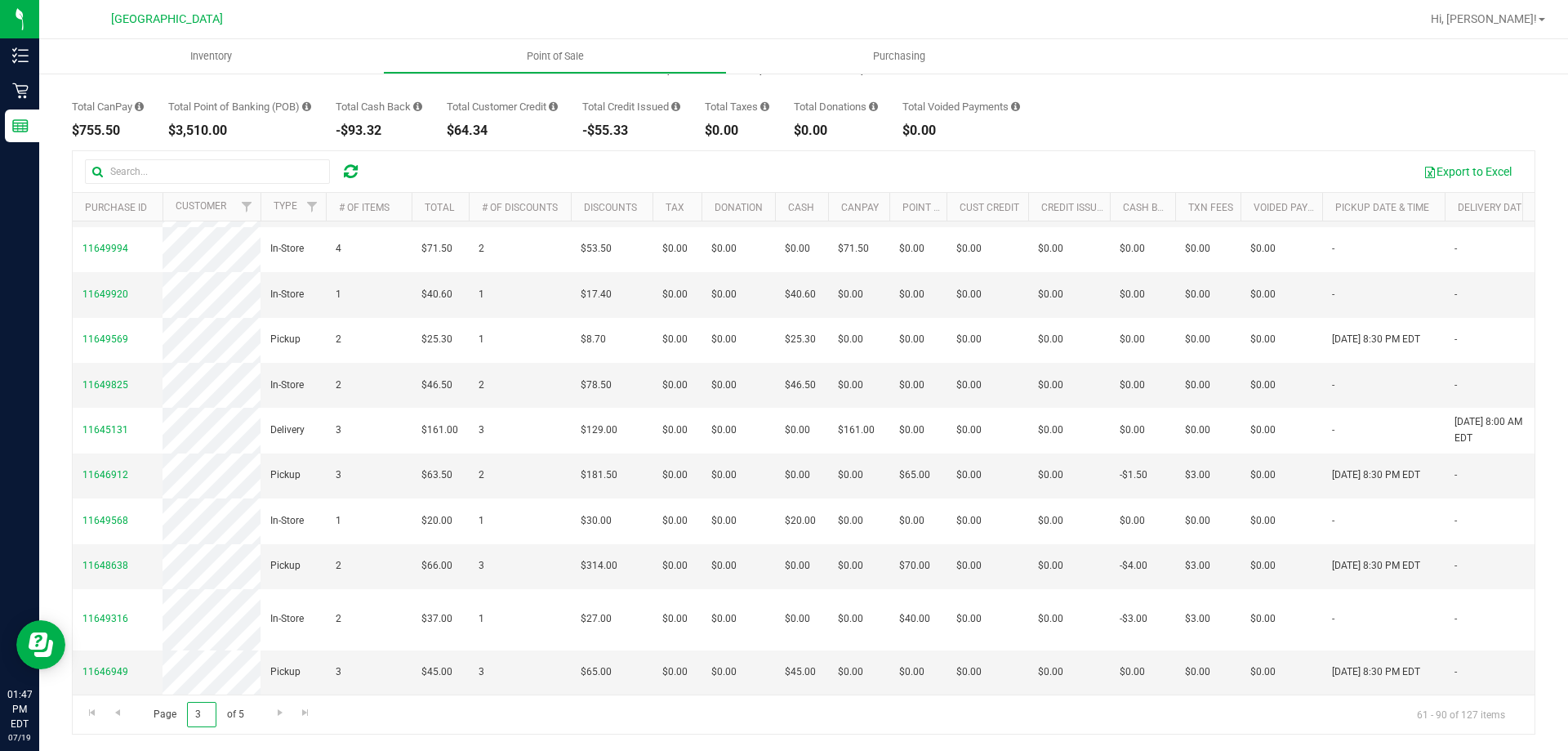 click on "3" at bounding box center [202, 714] 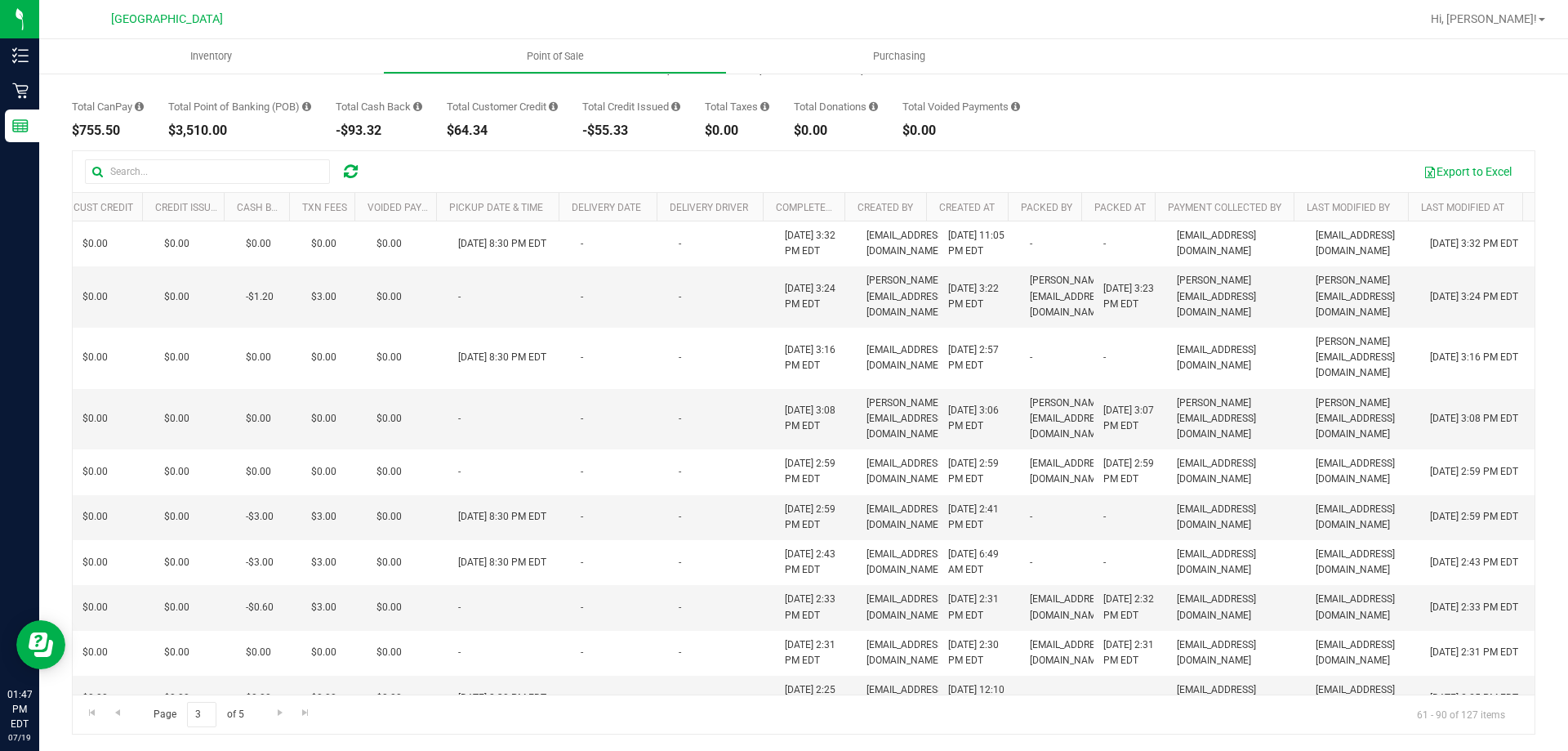 drag, startPoint x: 946, startPoint y: 694, endPoint x: 924, endPoint y: 686, distance: 23.4094 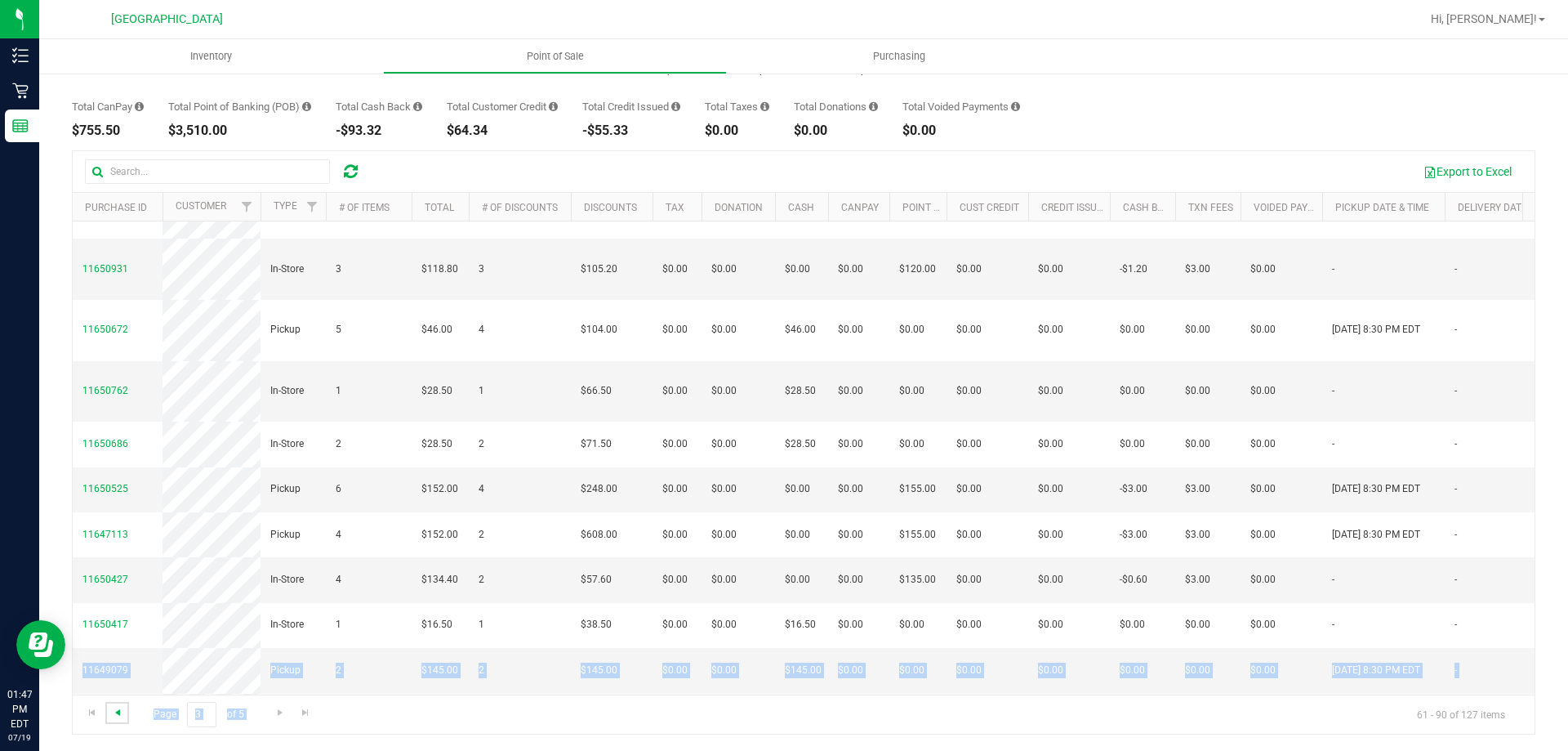 click at bounding box center [118, 713] 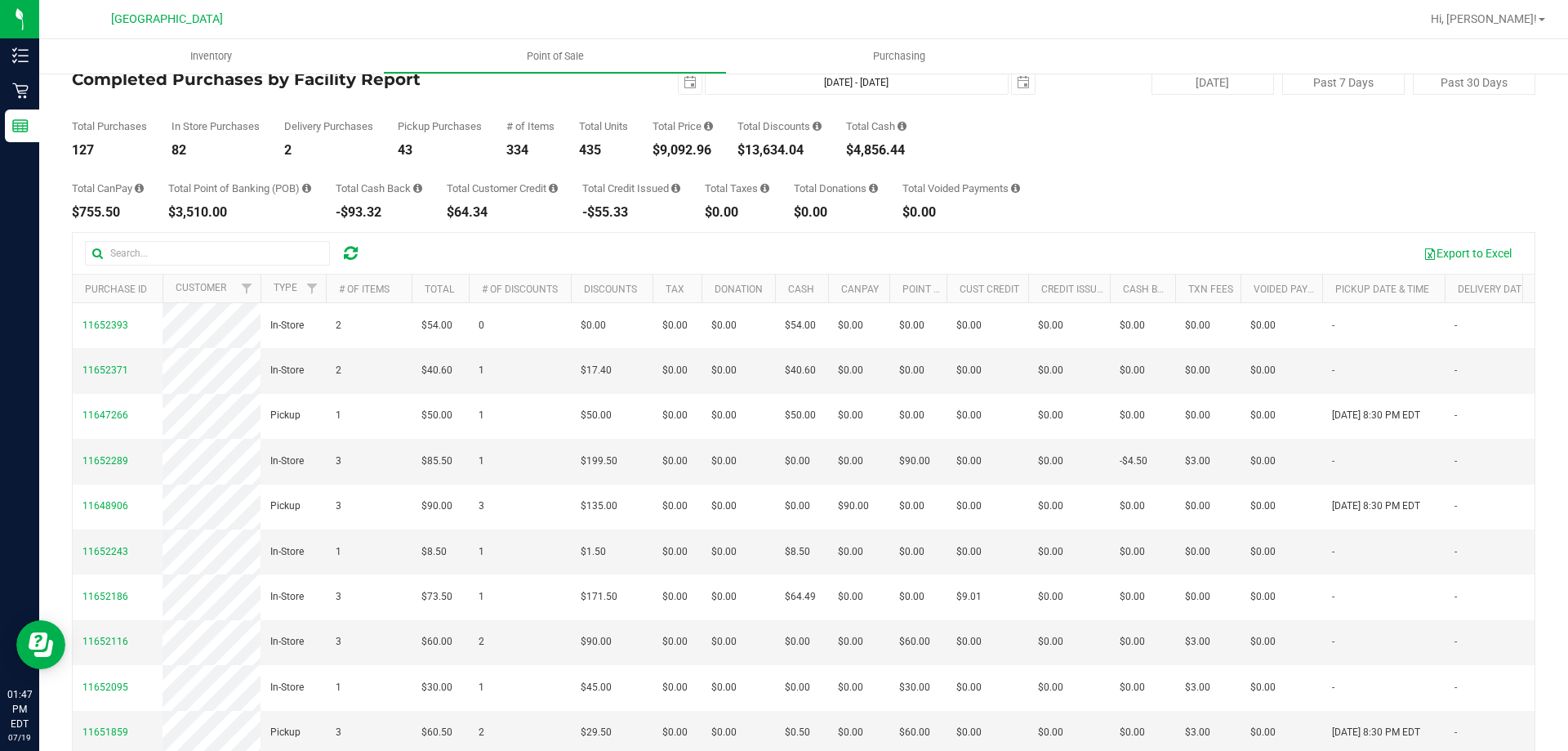 click on "Total CanPay
$755.50
Total Point of Banking (POB)
$3,510.00
Total Cash Back
-$93.32
Total Customer Credit
$64.34
Total Credit Issued
-$55.33
Total Taxes
$0.00" at bounding box center [804, 188] 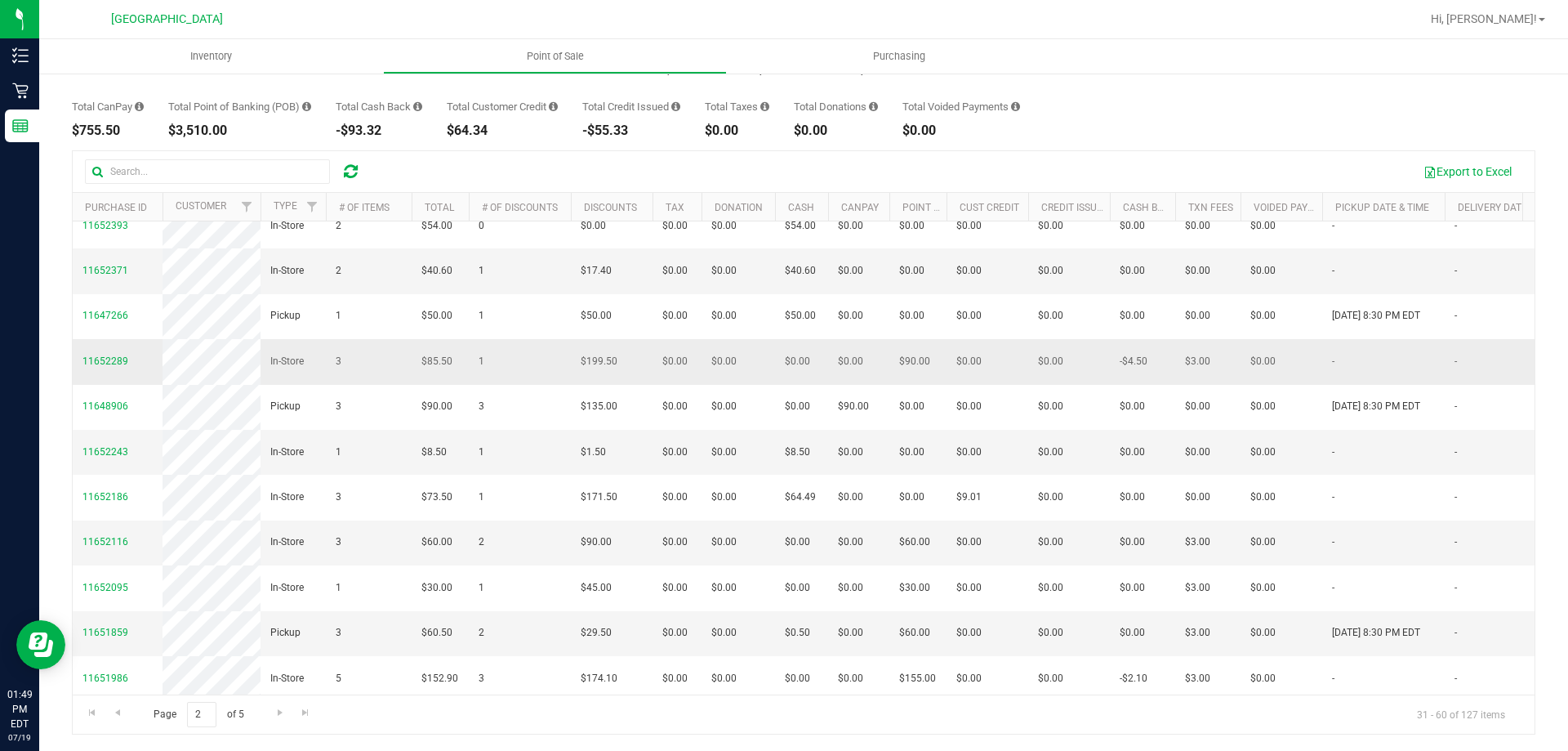 scroll, scrollTop: 0, scrollLeft: 0, axis: both 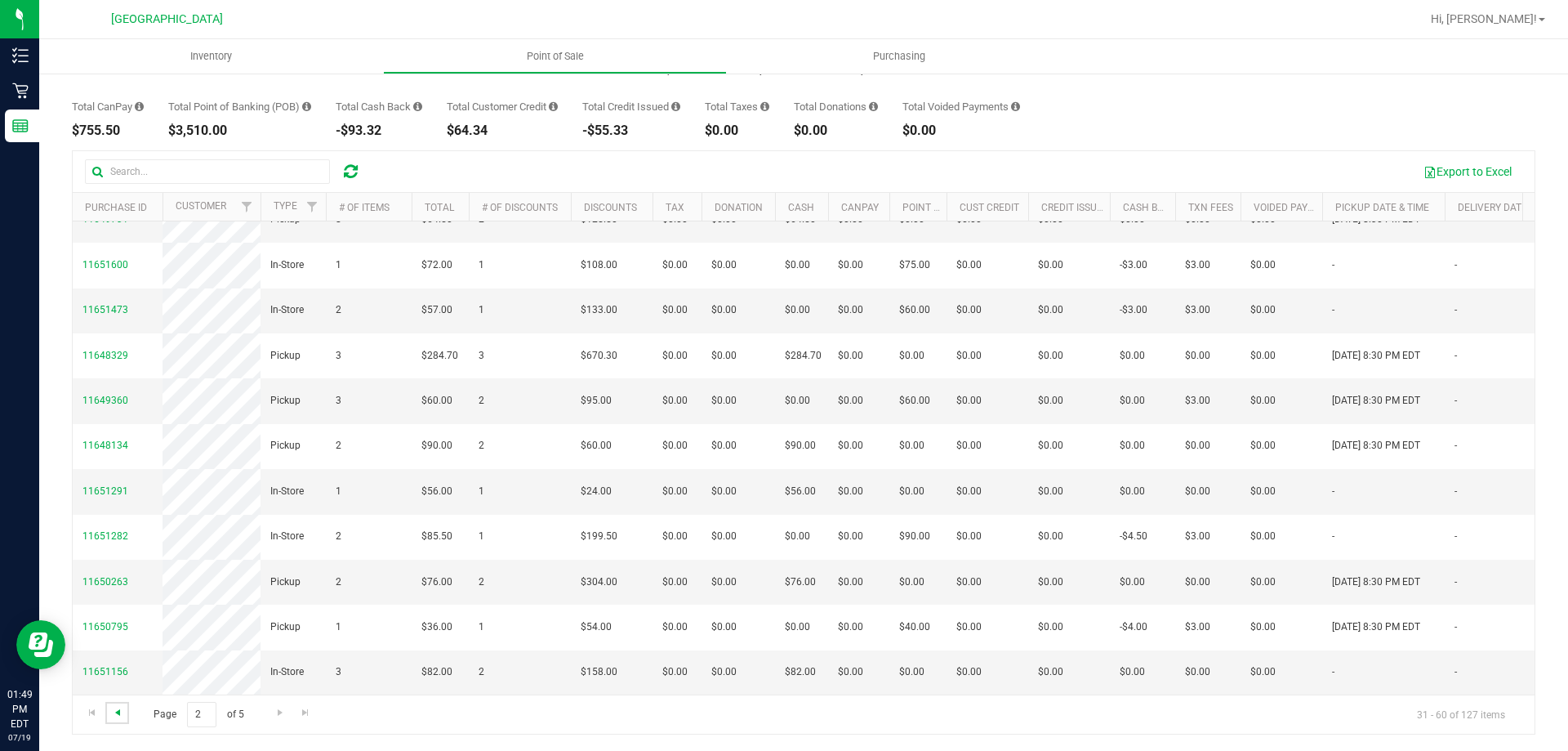 click at bounding box center (118, 713) 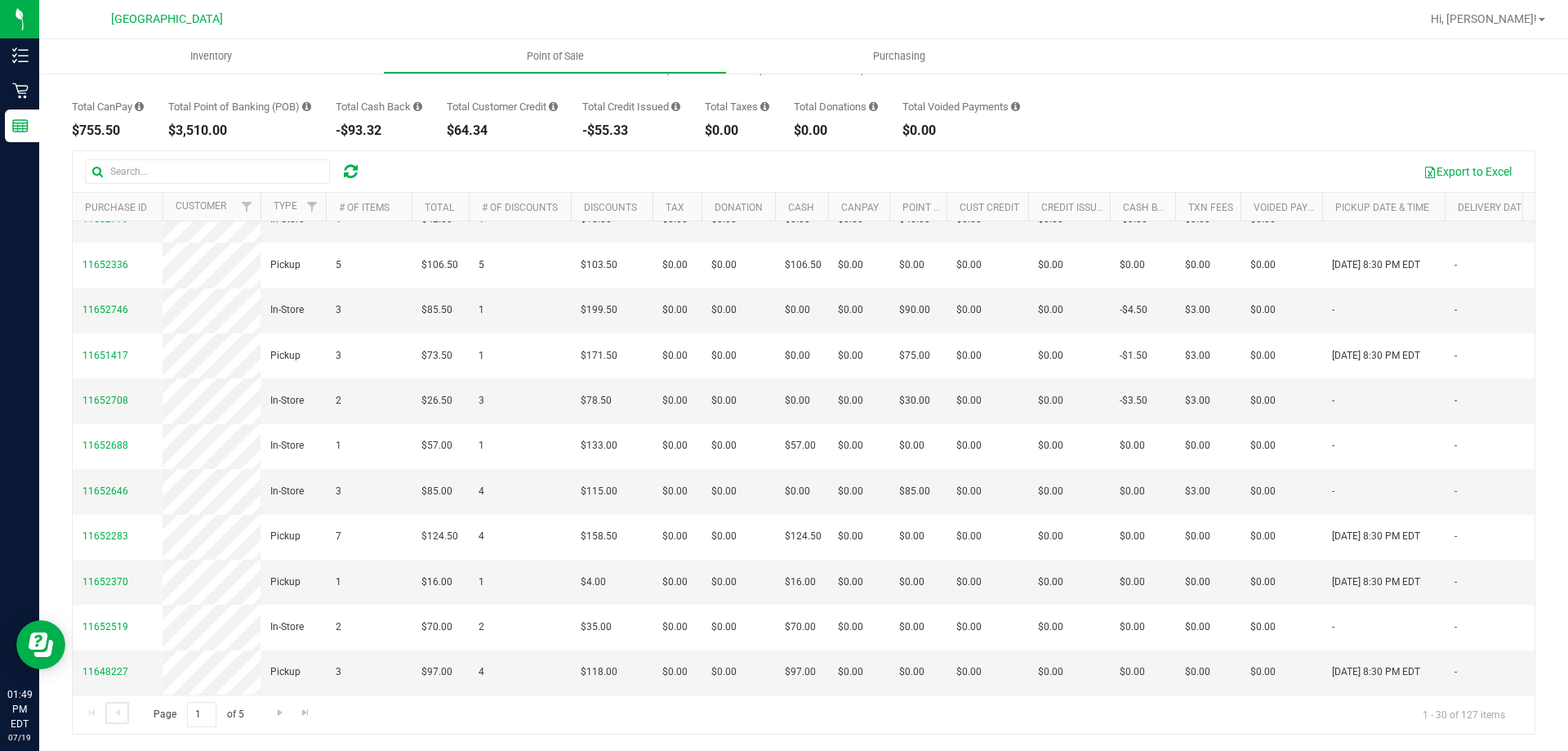 scroll, scrollTop: 0, scrollLeft: 0, axis: both 